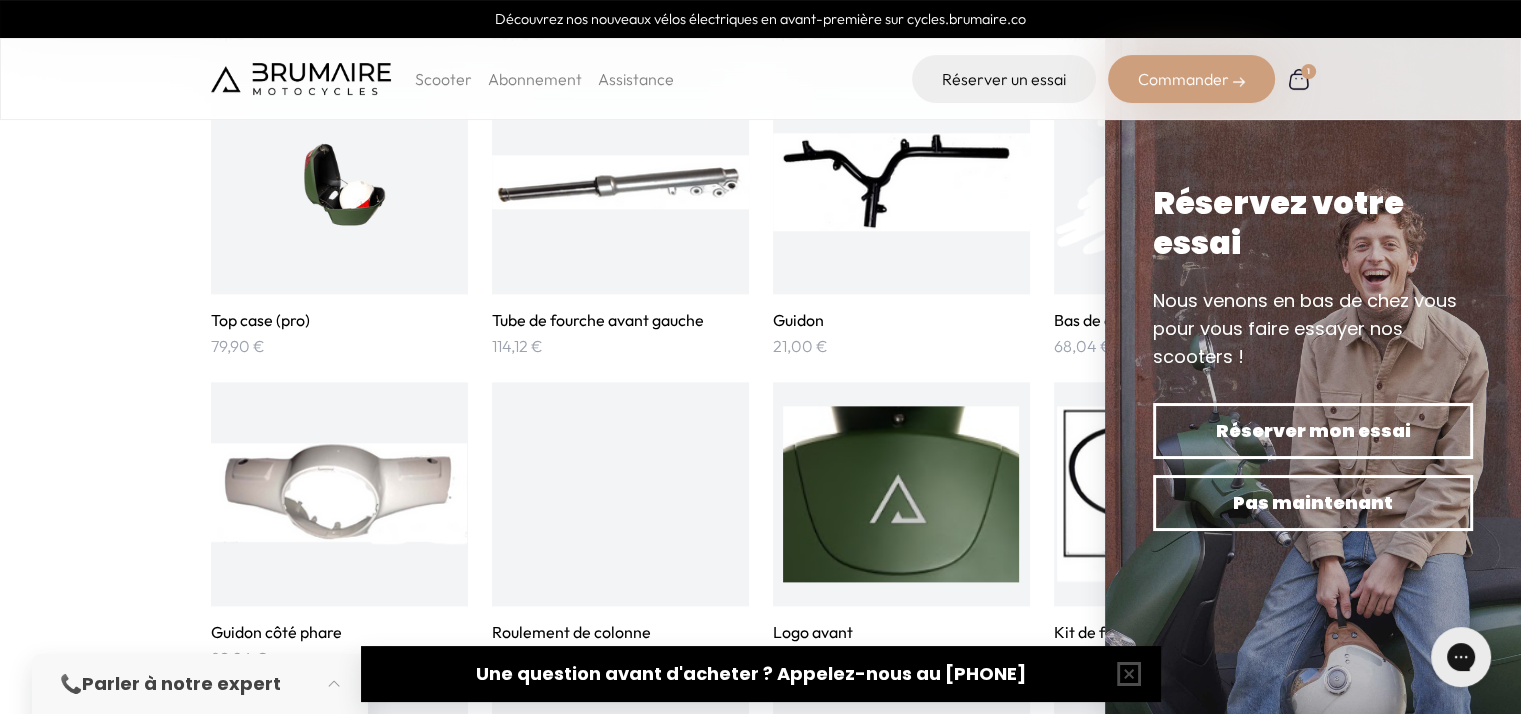 scroll, scrollTop: 0, scrollLeft: 0, axis: both 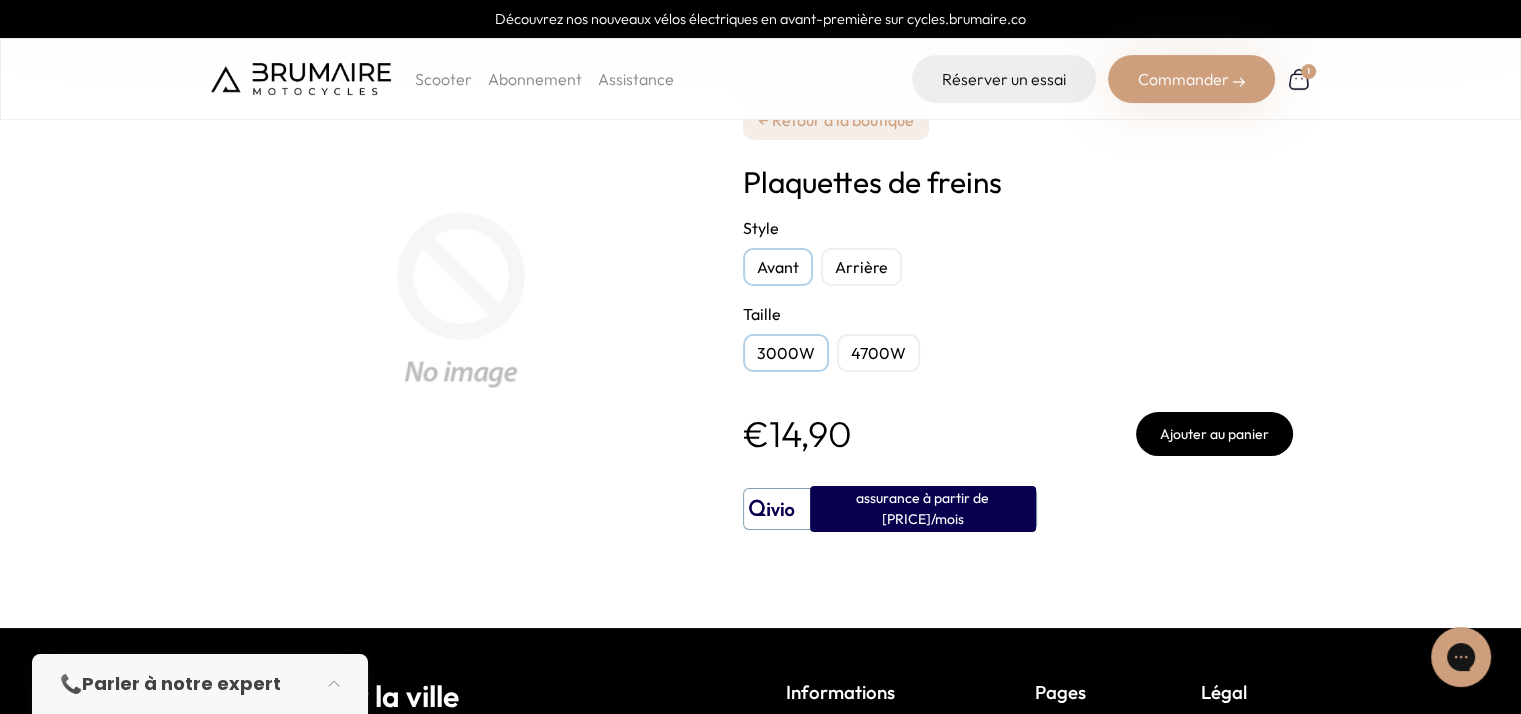click on "Arrière" at bounding box center (861, 267) 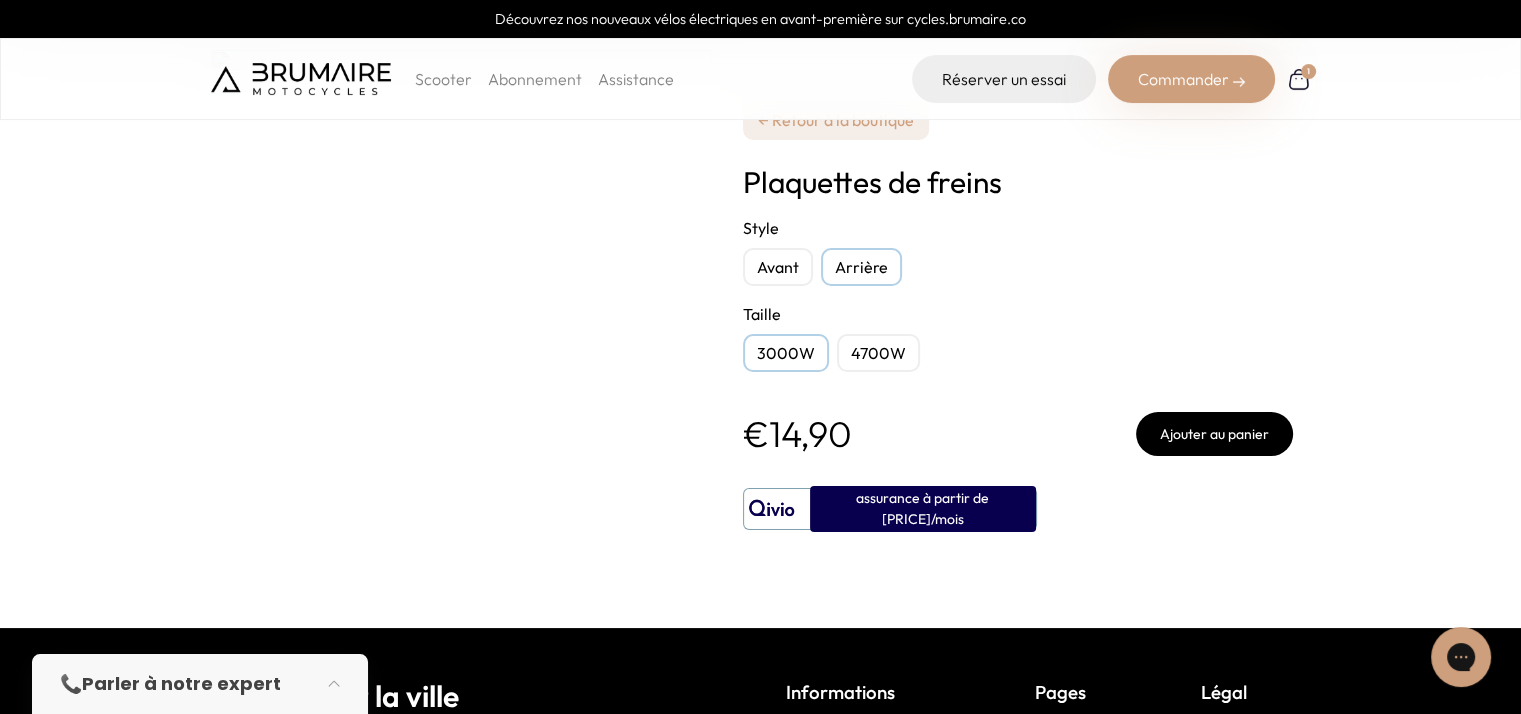 click on "Avant" at bounding box center [778, 267] 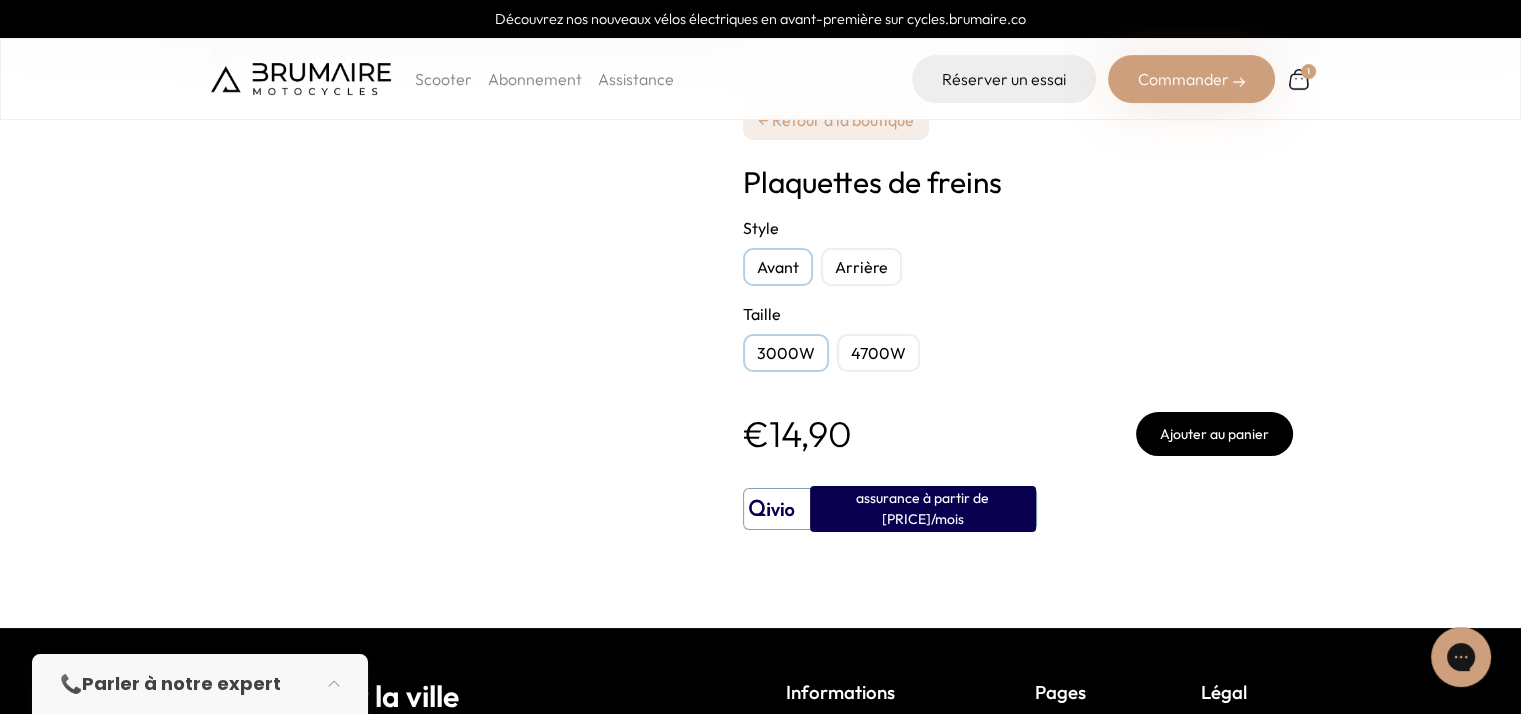 click on "Arrière" at bounding box center (861, 267) 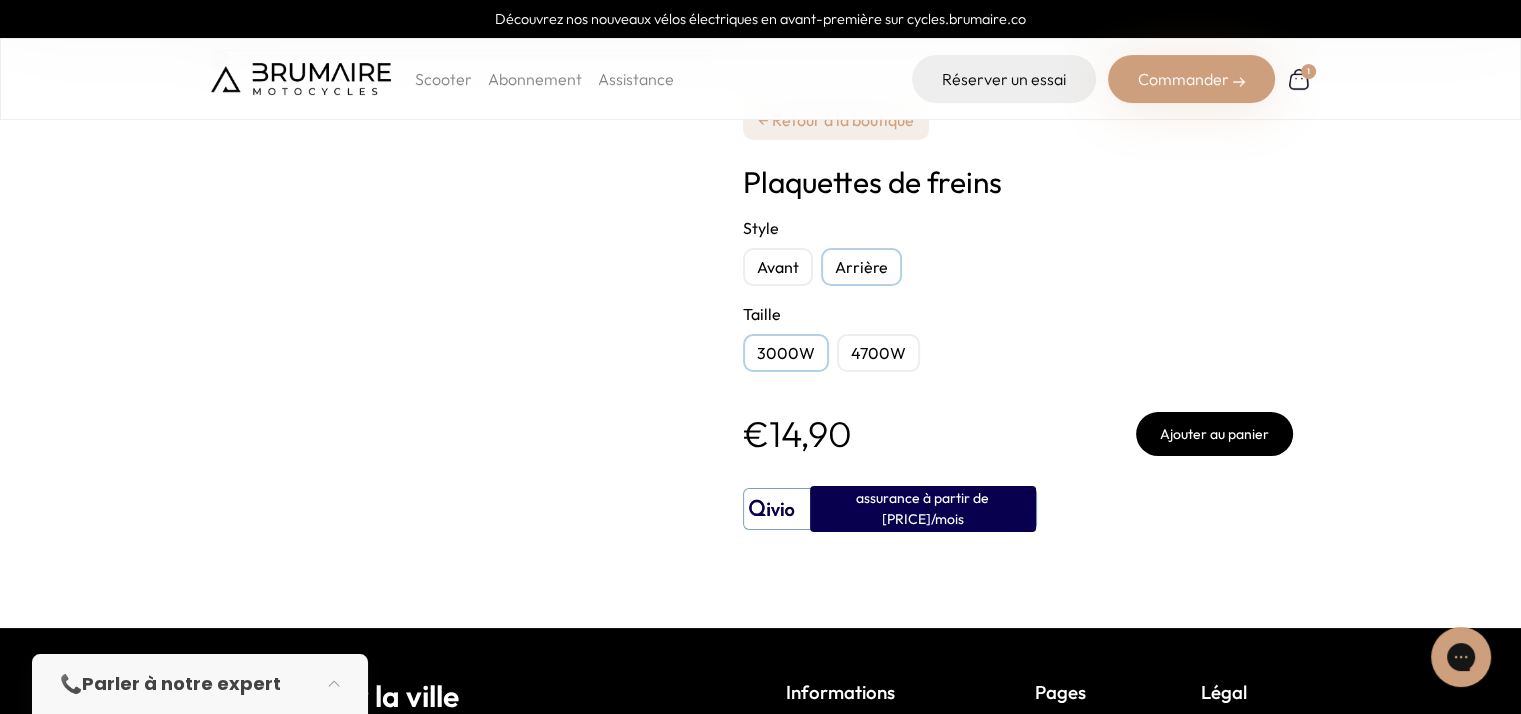 click on "Avant" at bounding box center (778, 267) 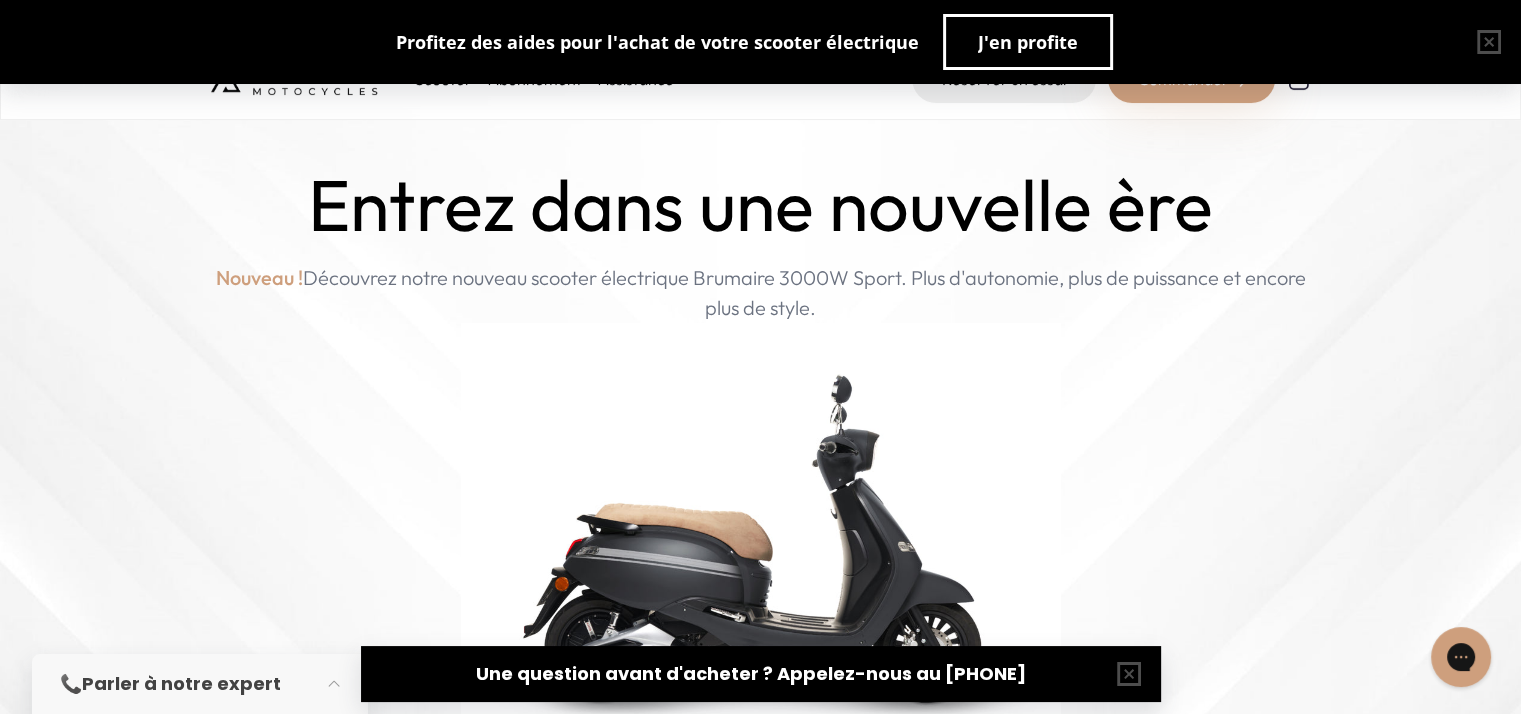 scroll, scrollTop: 0, scrollLeft: 0, axis: both 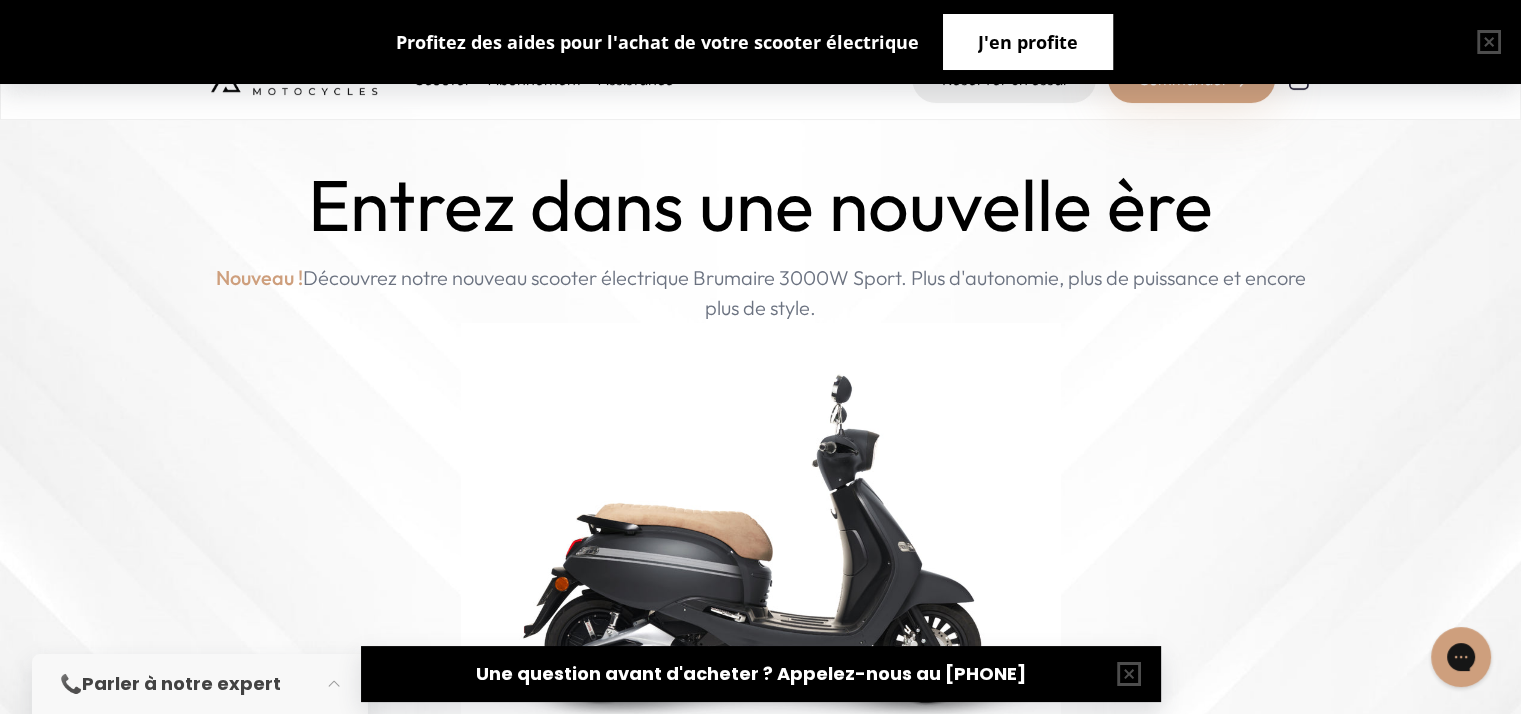 click on "J'en profite" at bounding box center (1028, 42) 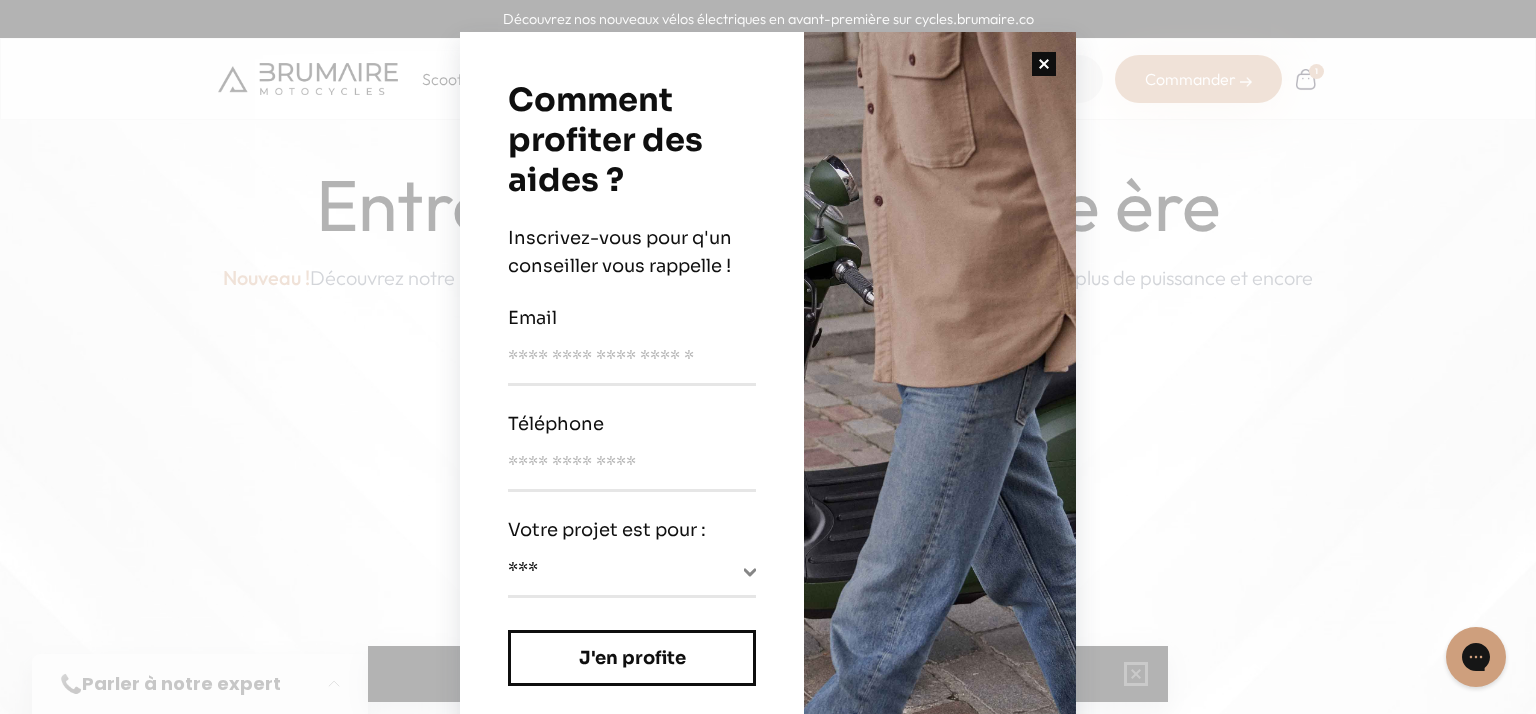 click at bounding box center (1044, 64) 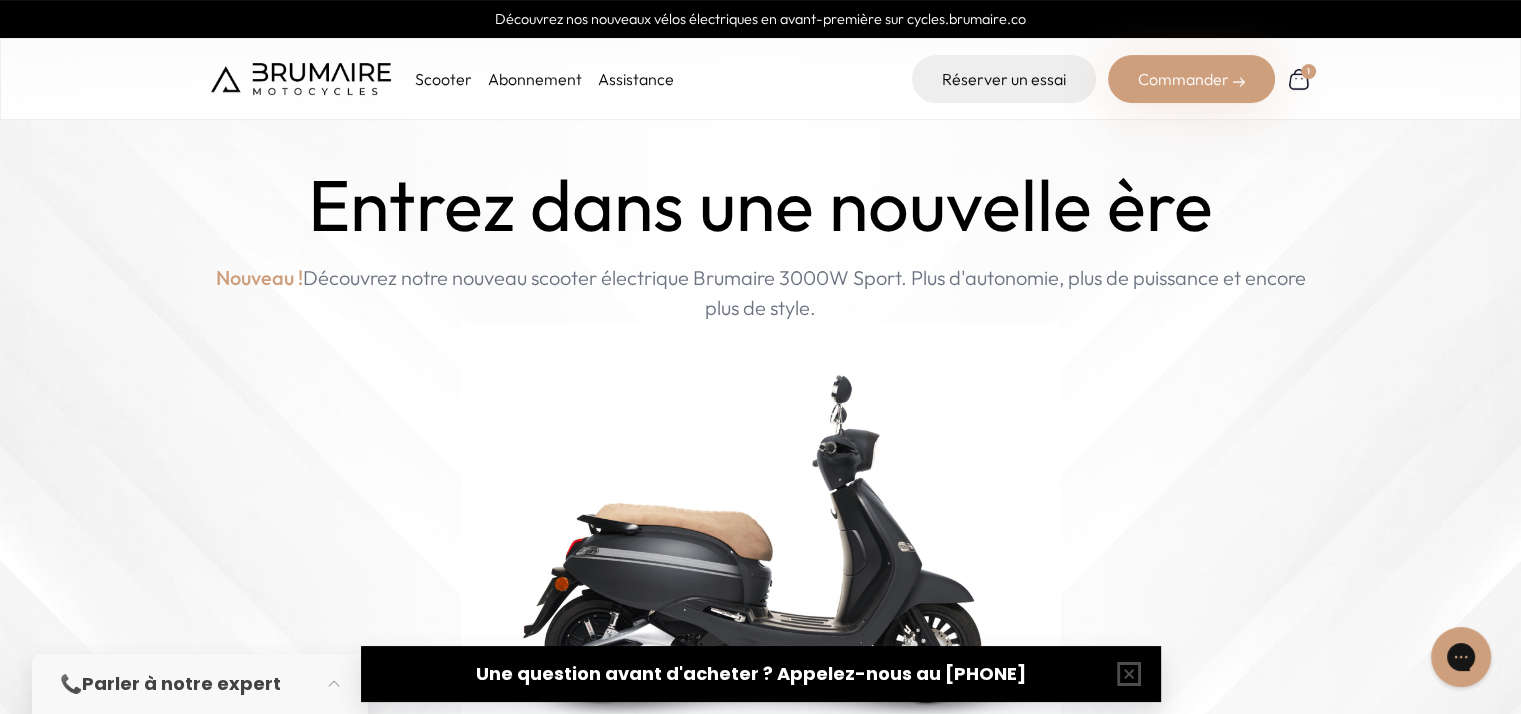 click on "Assistance" at bounding box center [636, 79] 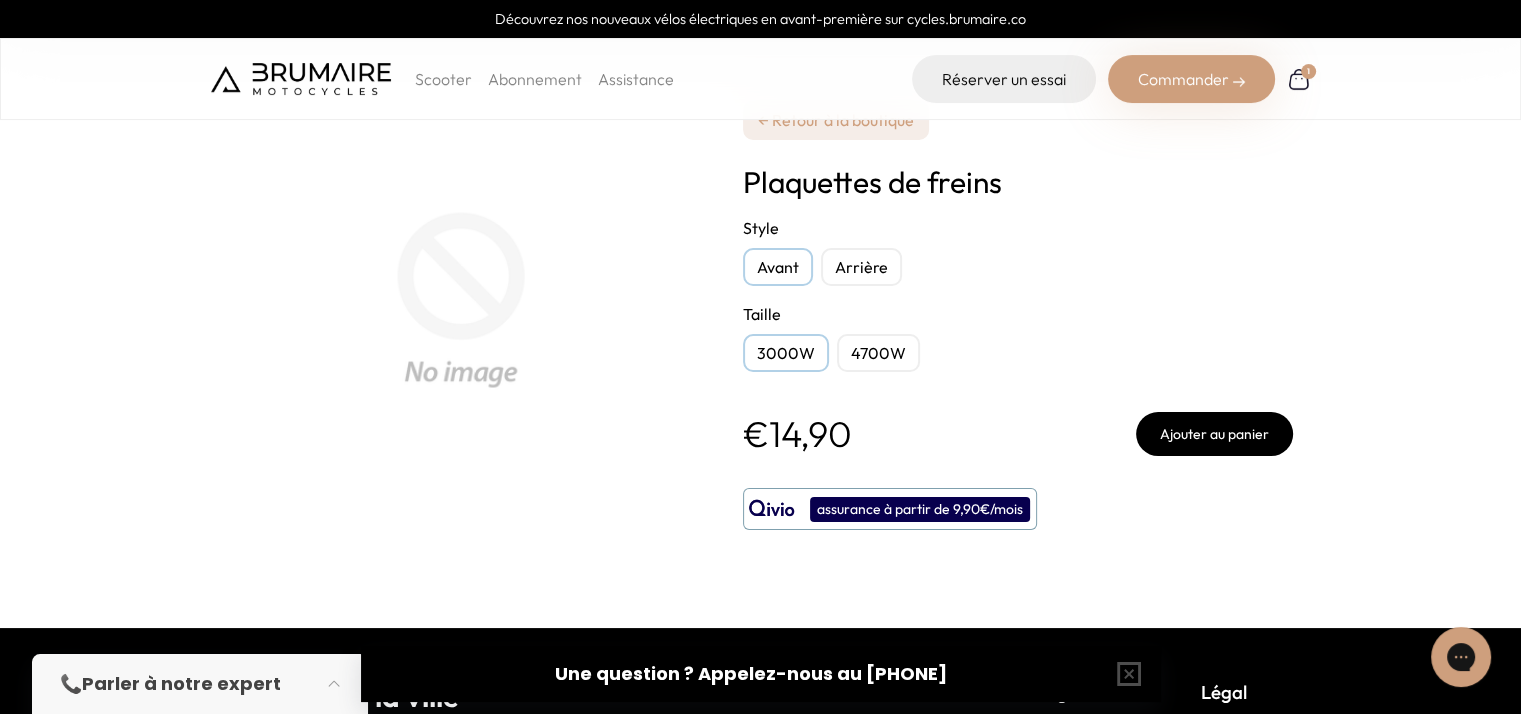 scroll, scrollTop: 296, scrollLeft: 0, axis: vertical 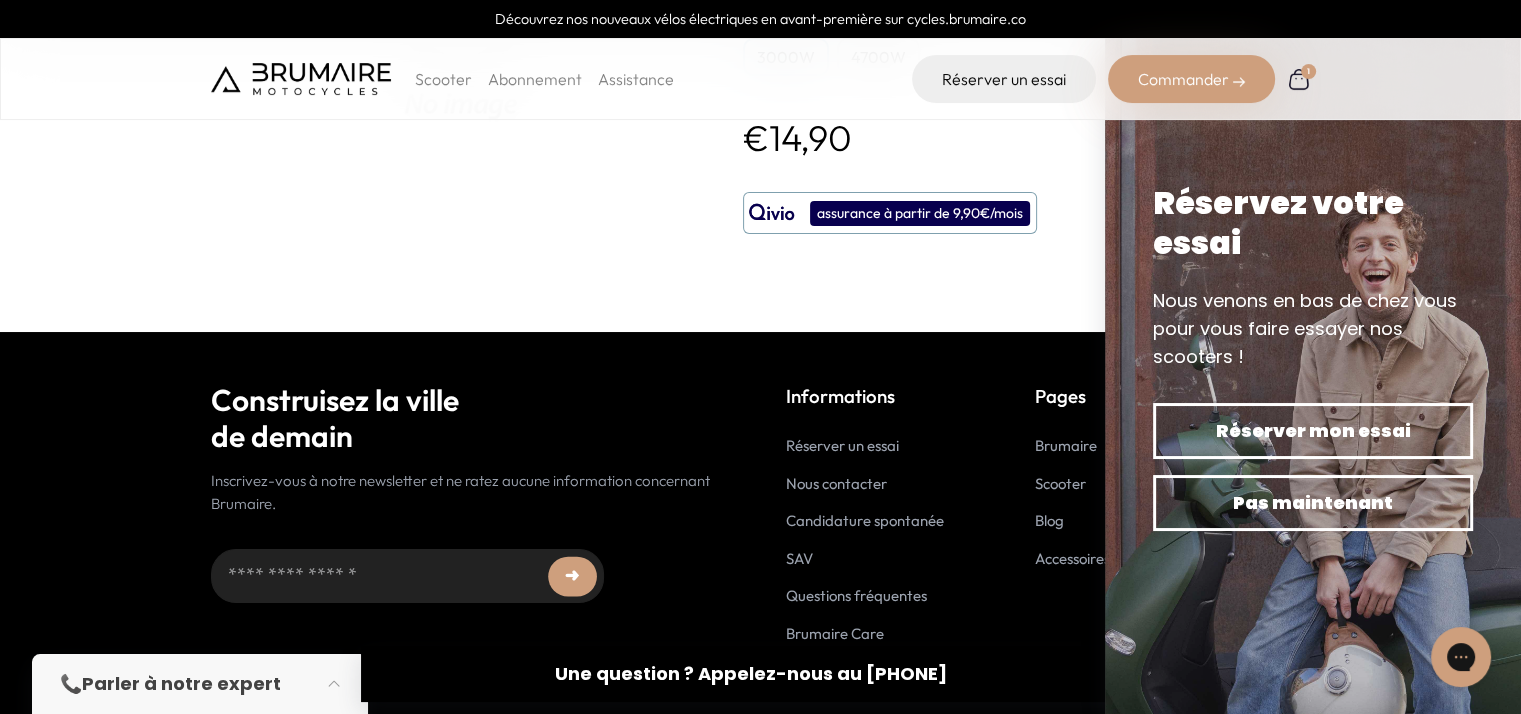click on "Nous contacter" at bounding box center (836, 483) 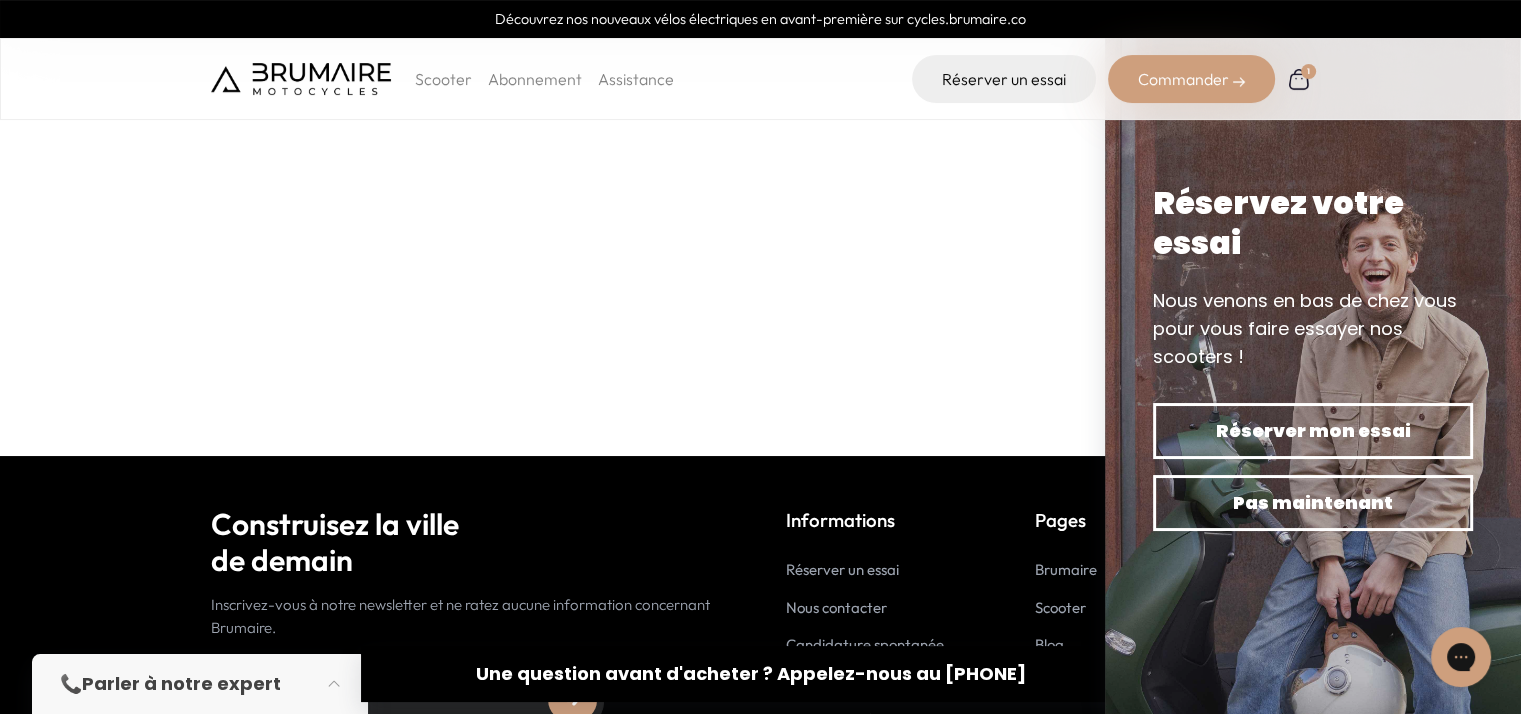 scroll, scrollTop: 0, scrollLeft: 0, axis: both 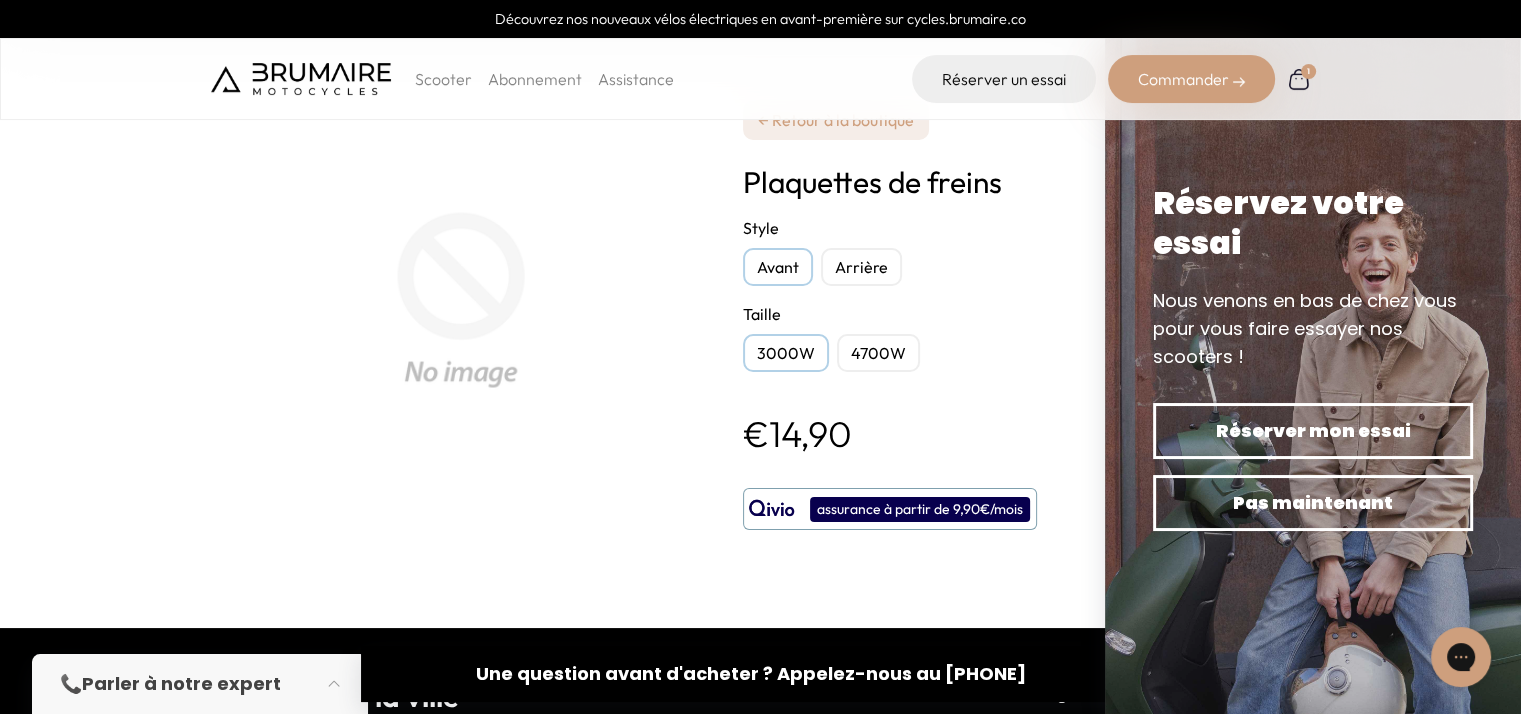 click on "4700W" at bounding box center [878, 353] 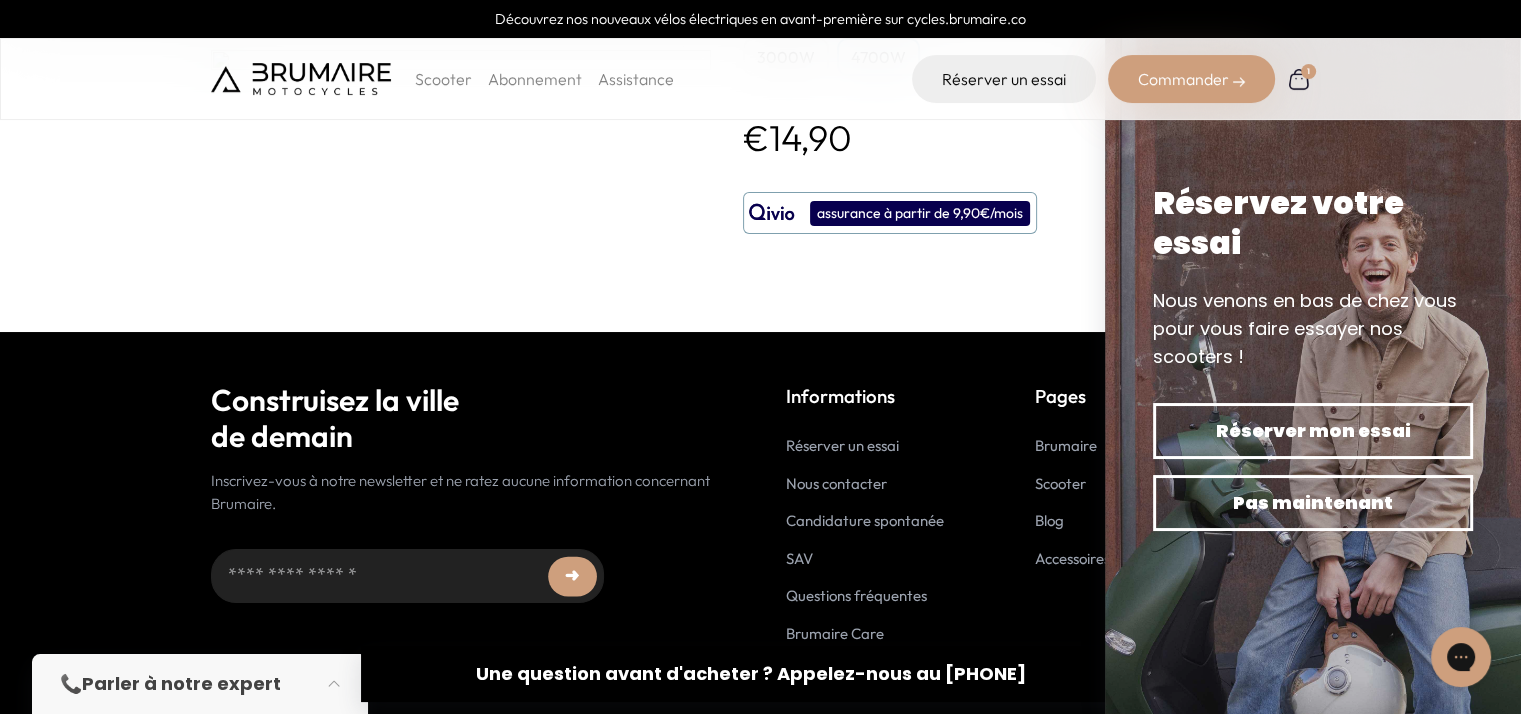 scroll, scrollTop: 0, scrollLeft: 0, axis: both 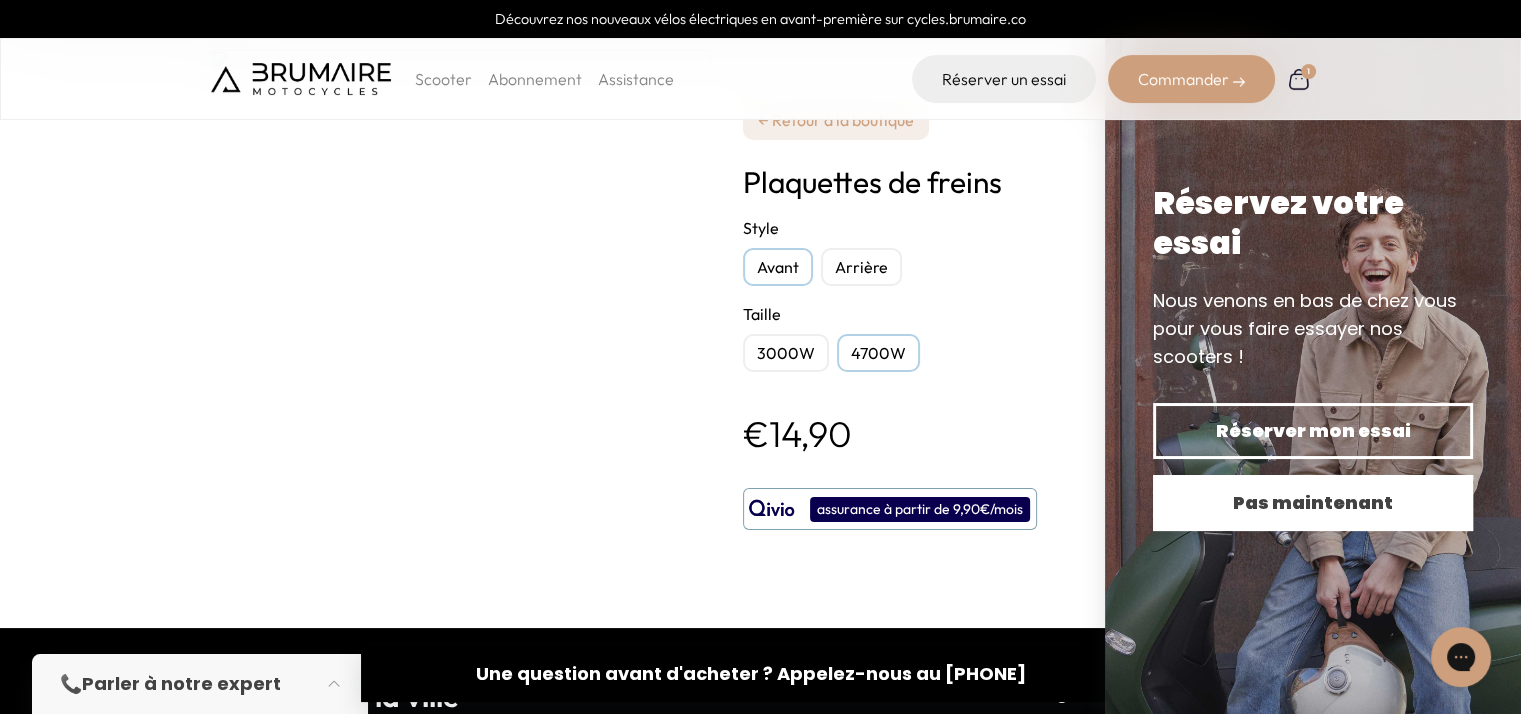click on "Pas maintenant" at bounding box center [1313, 503] 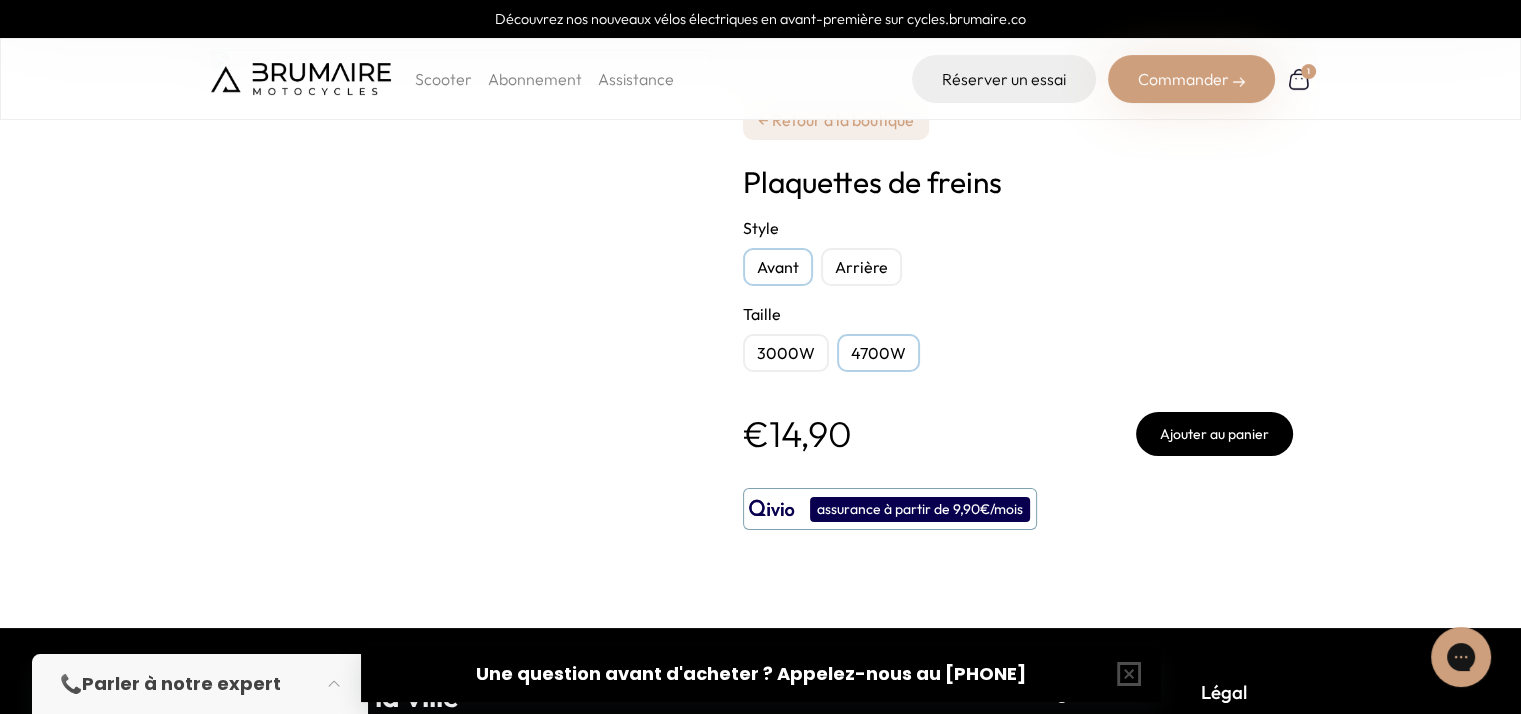 click on "Ajouter au panier" at bounding box center (1214, 434) 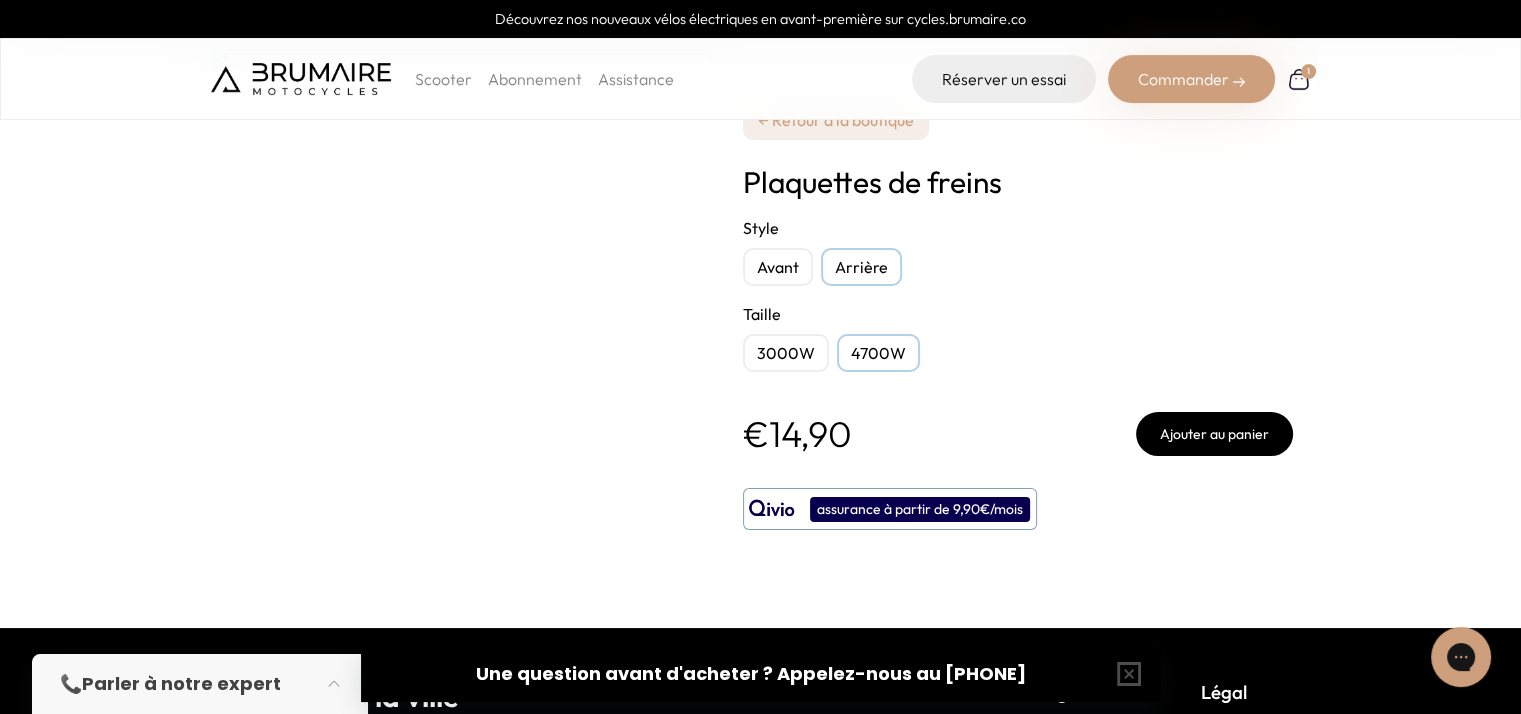 click on "Ajouter au panier" at bounding box center (1214, 434) 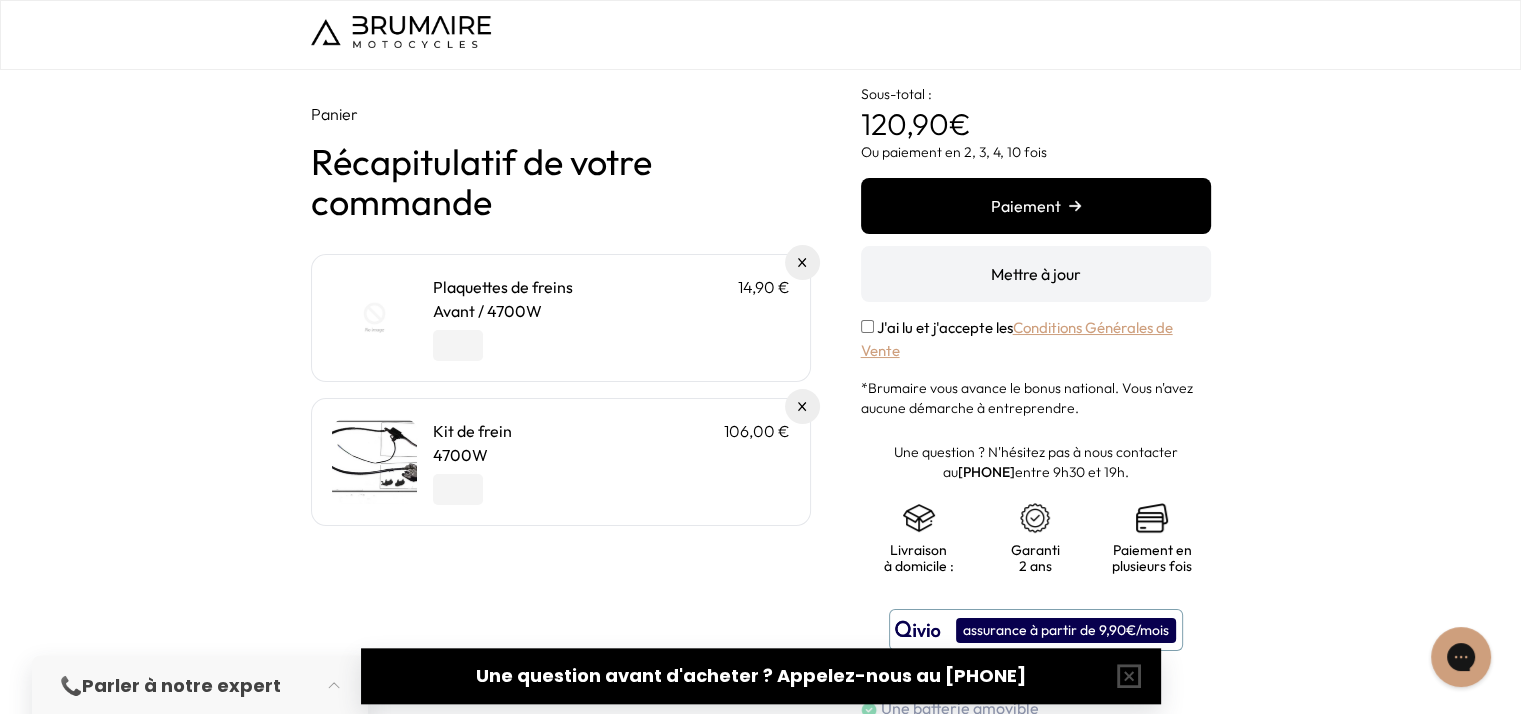 scroll, scrollTop: 0, scrollLeft: 0, axis: both 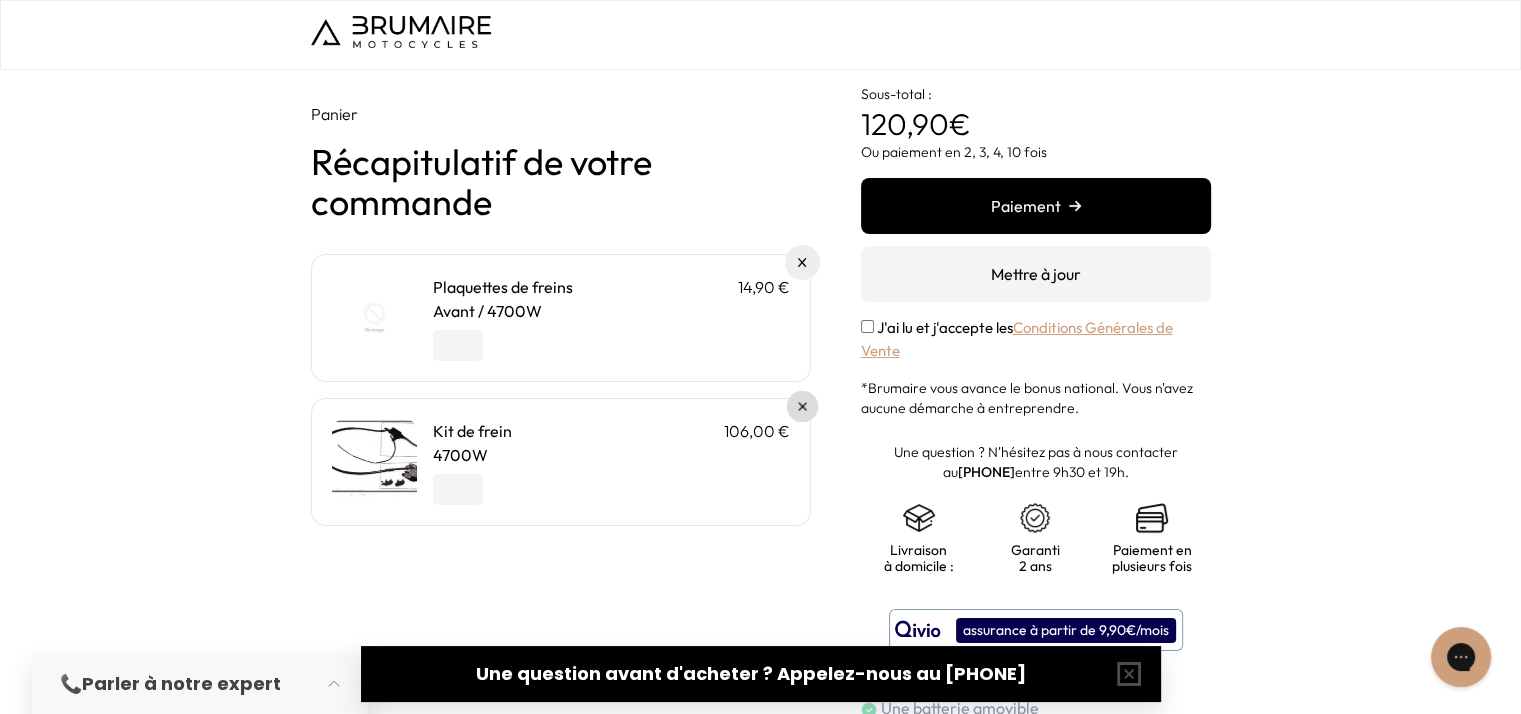 click at bounding box center [802, 407] 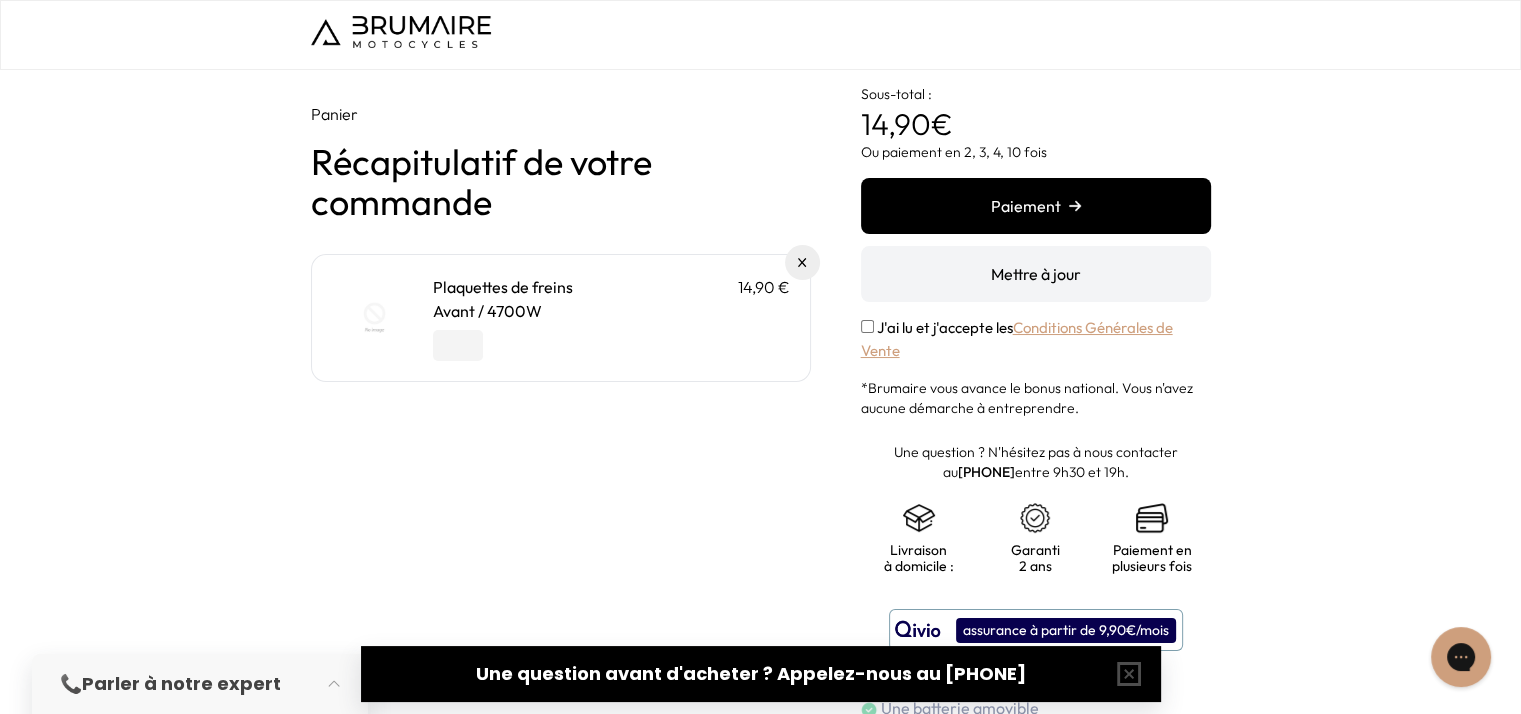 scroll, scrollTop: 0, scrollLeft: 0, axis: both 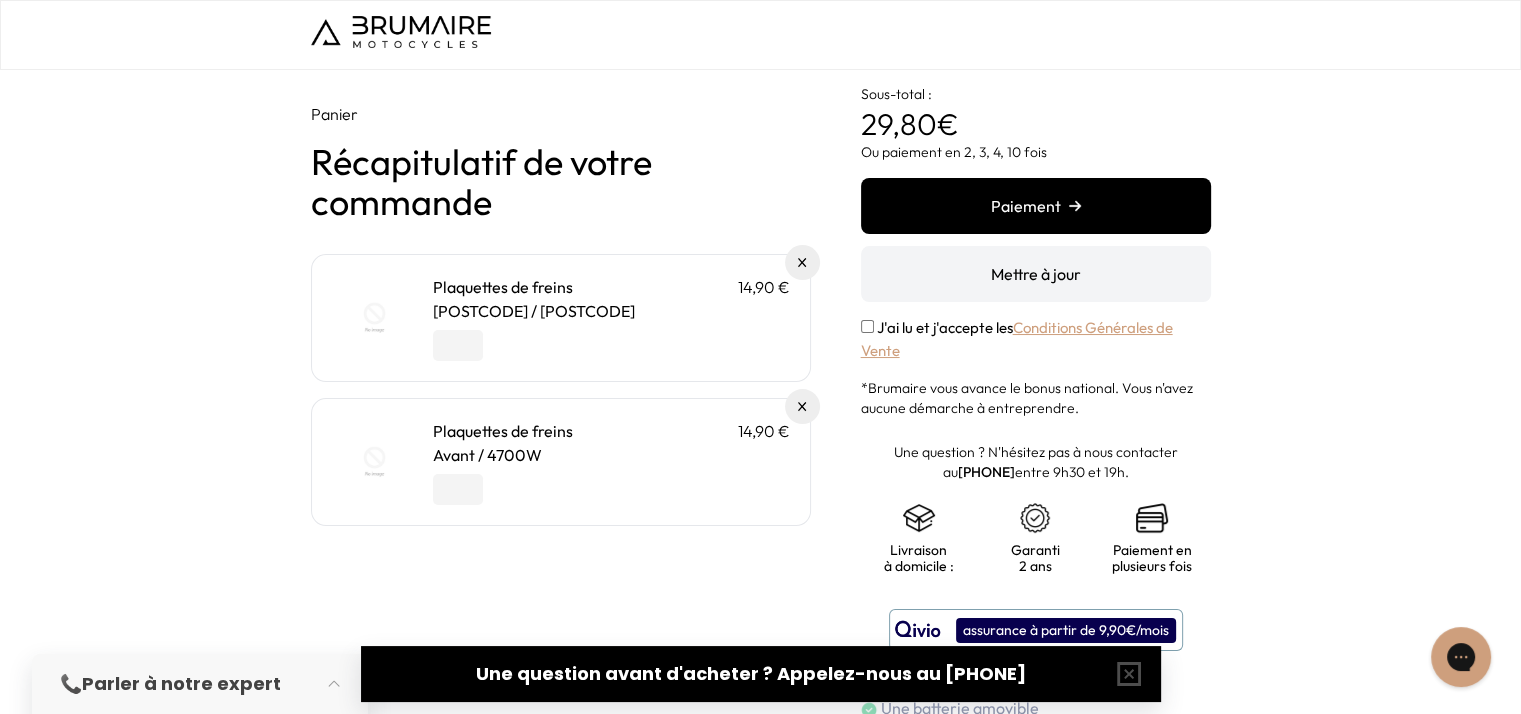 click on "📞 Parler à notre expert" at bounding box center (200, 684) 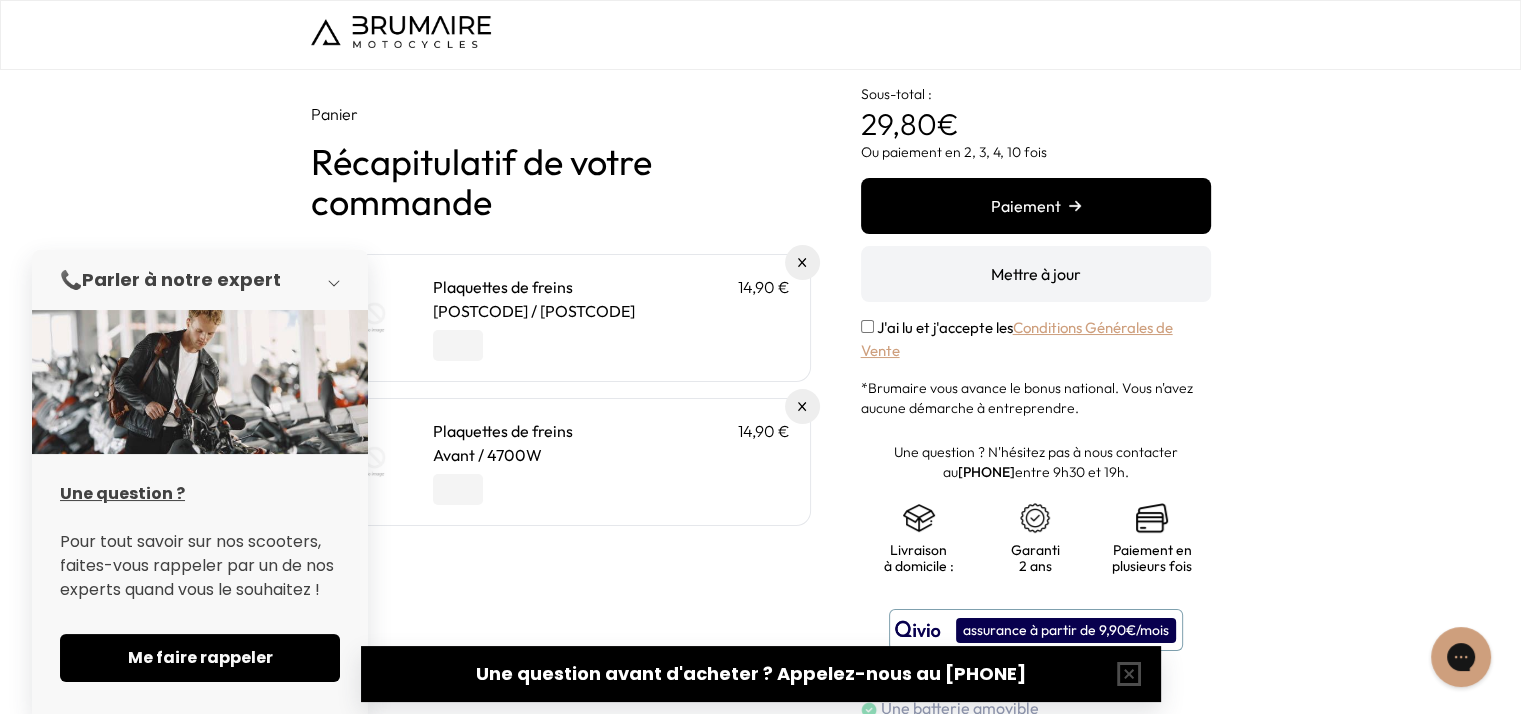 click at bounding box center (340, 280) 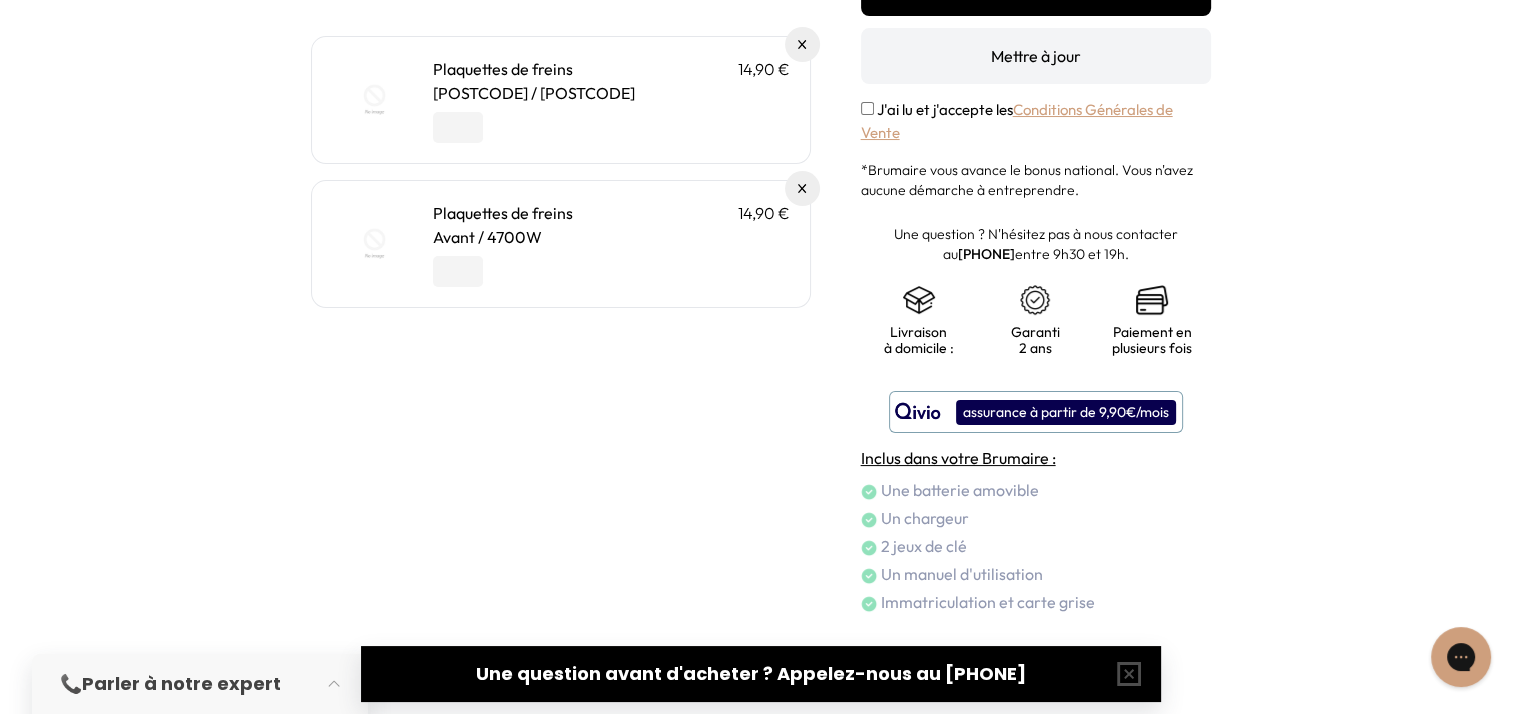 scroll, scrollTop: 18, scrollLeft: 0, axis: vertical 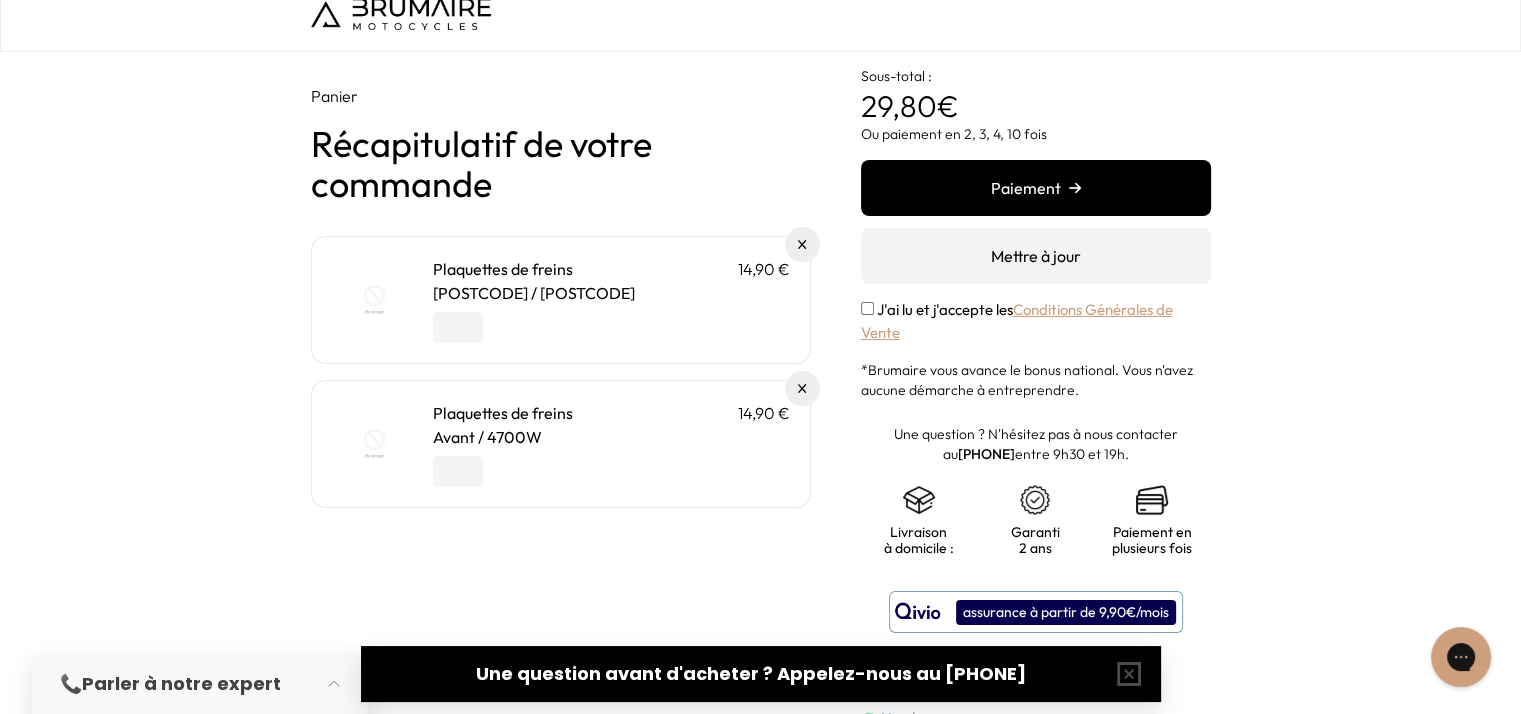 click on "Parler à notre expert" at bounding box center [181, 683] 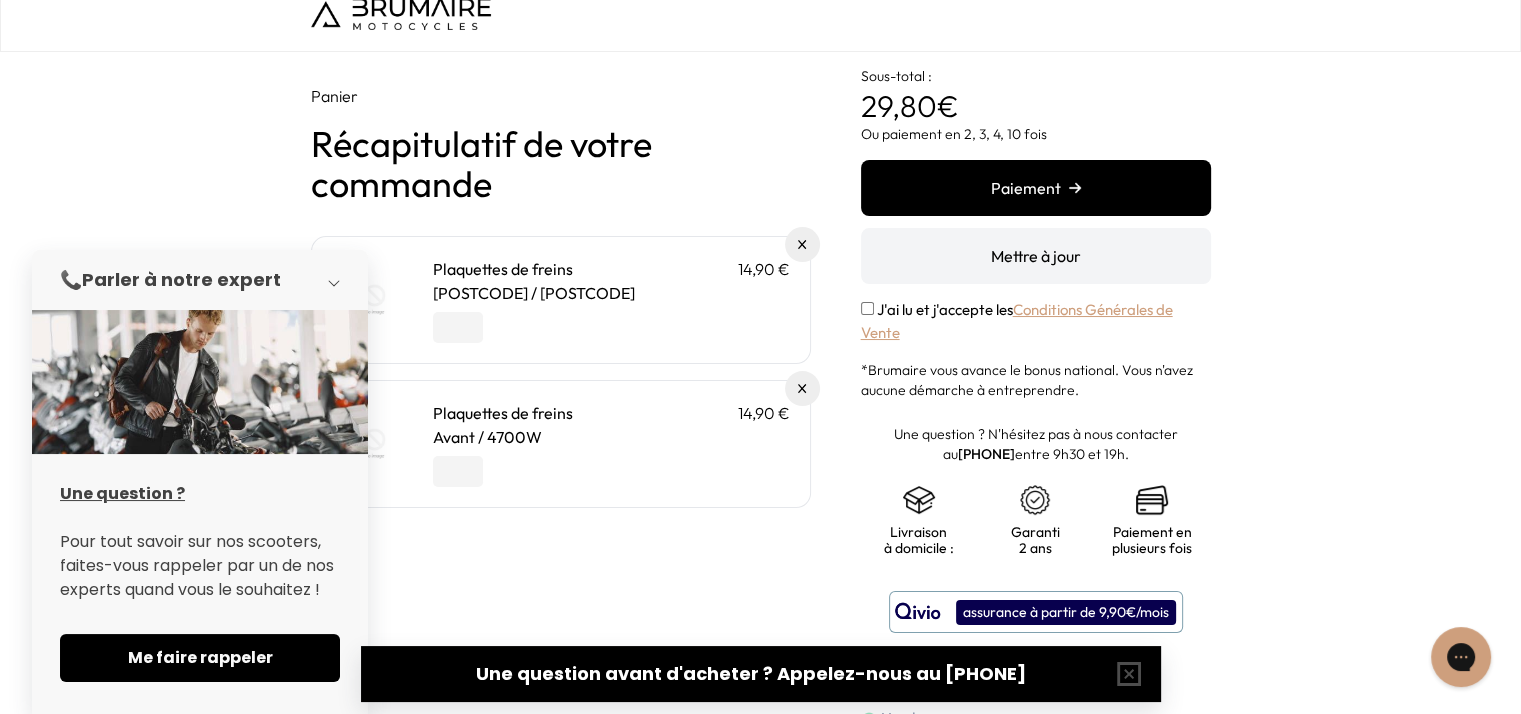 click at bounding box center (340, 280) 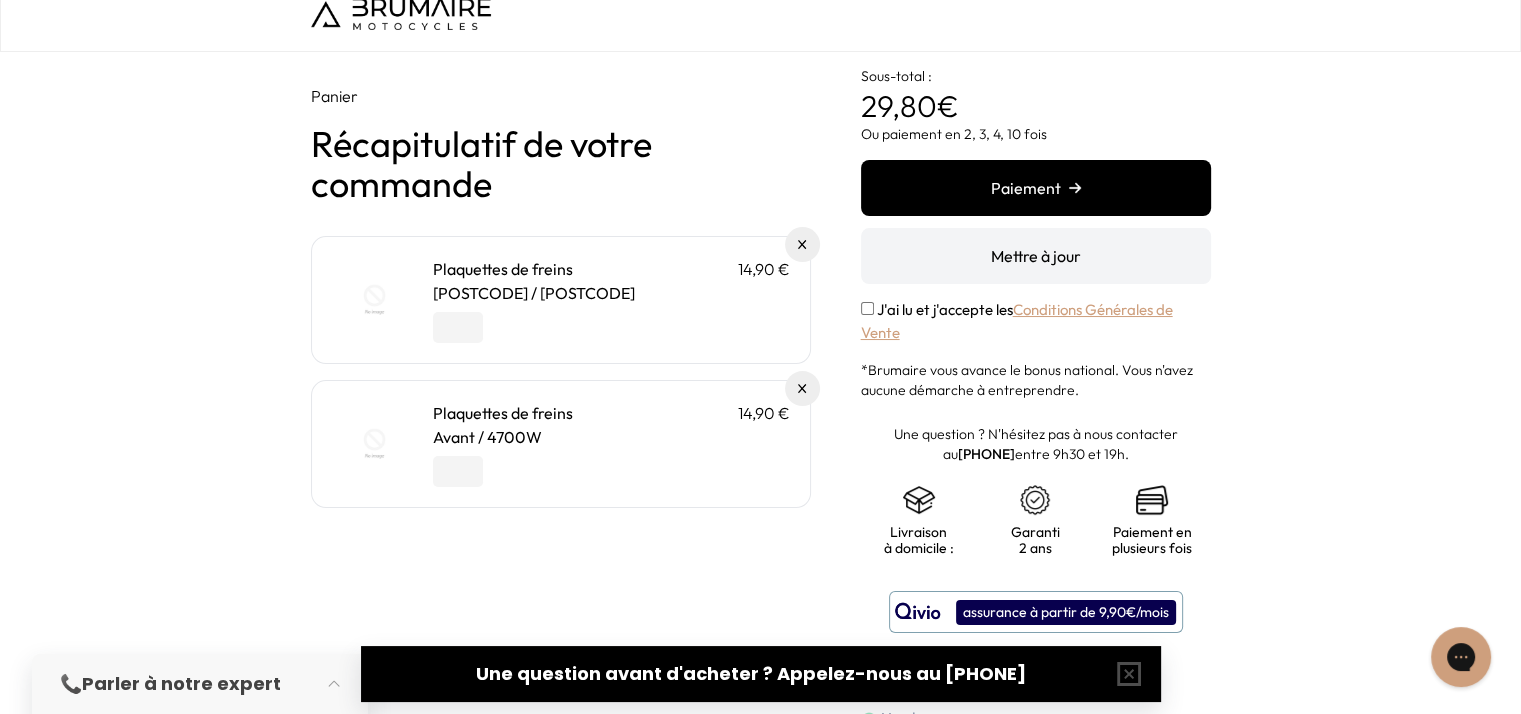 click on "Parler à notre expert" at bounding box center (181, 683) 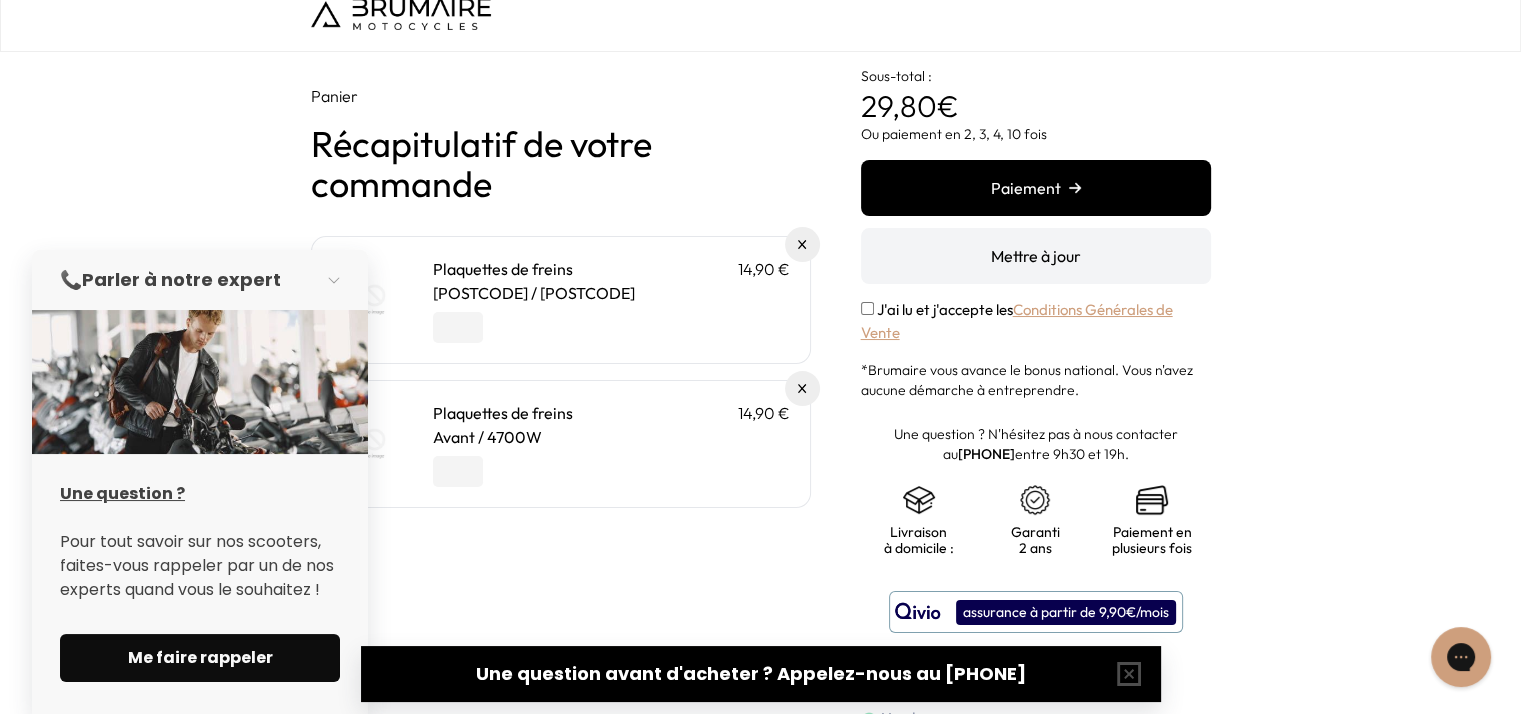 click on "Me faire rappeler" at bounding box center (200, 658) 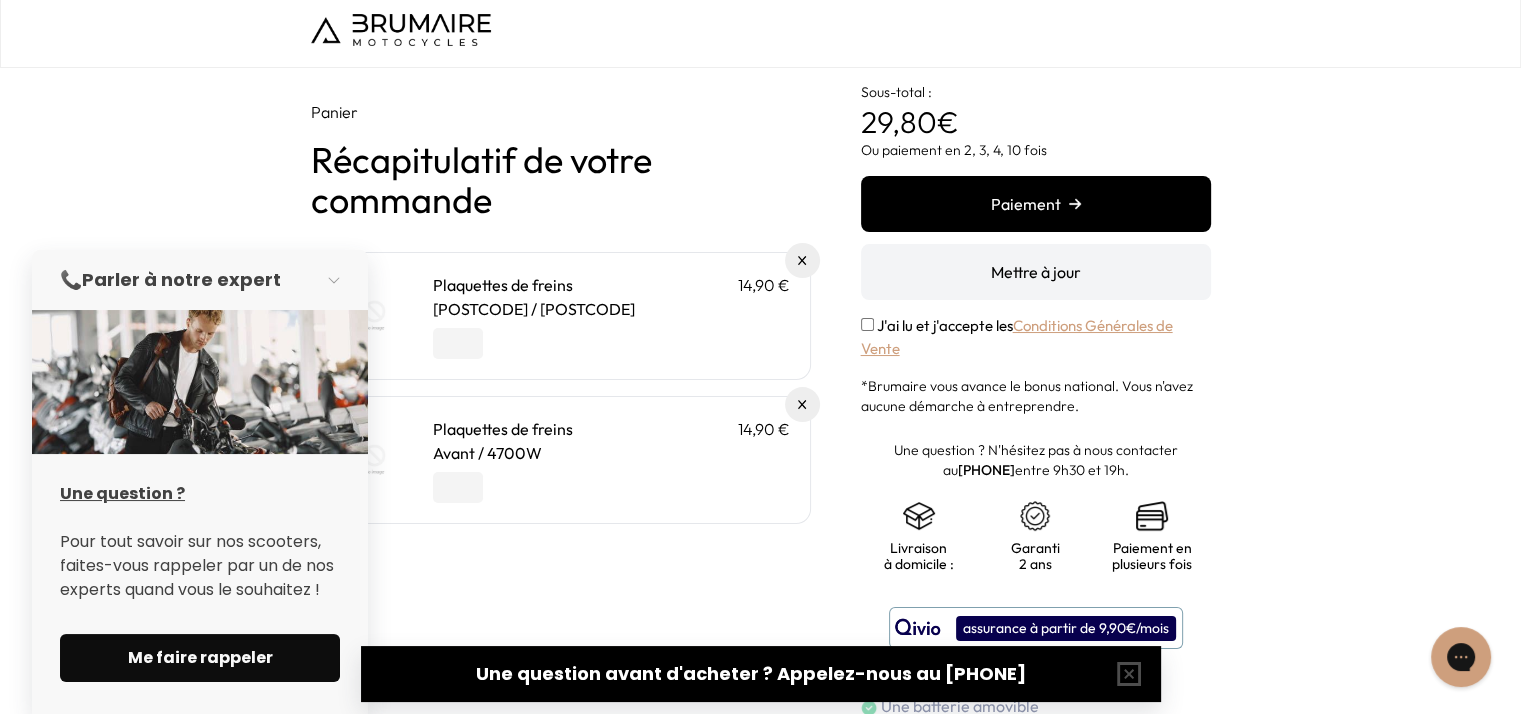 scroll, scrollTop: 0, scrollLeft: 0, axis: both 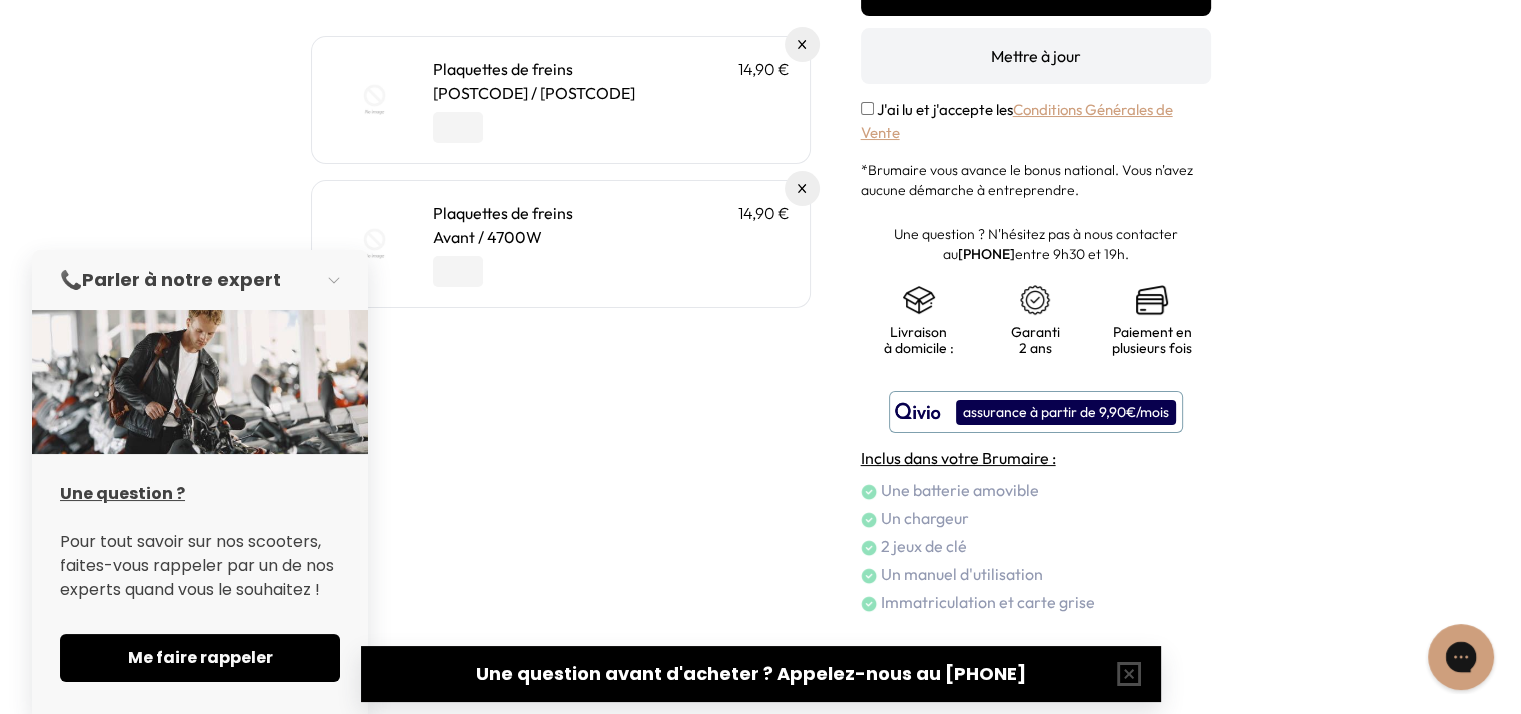 click 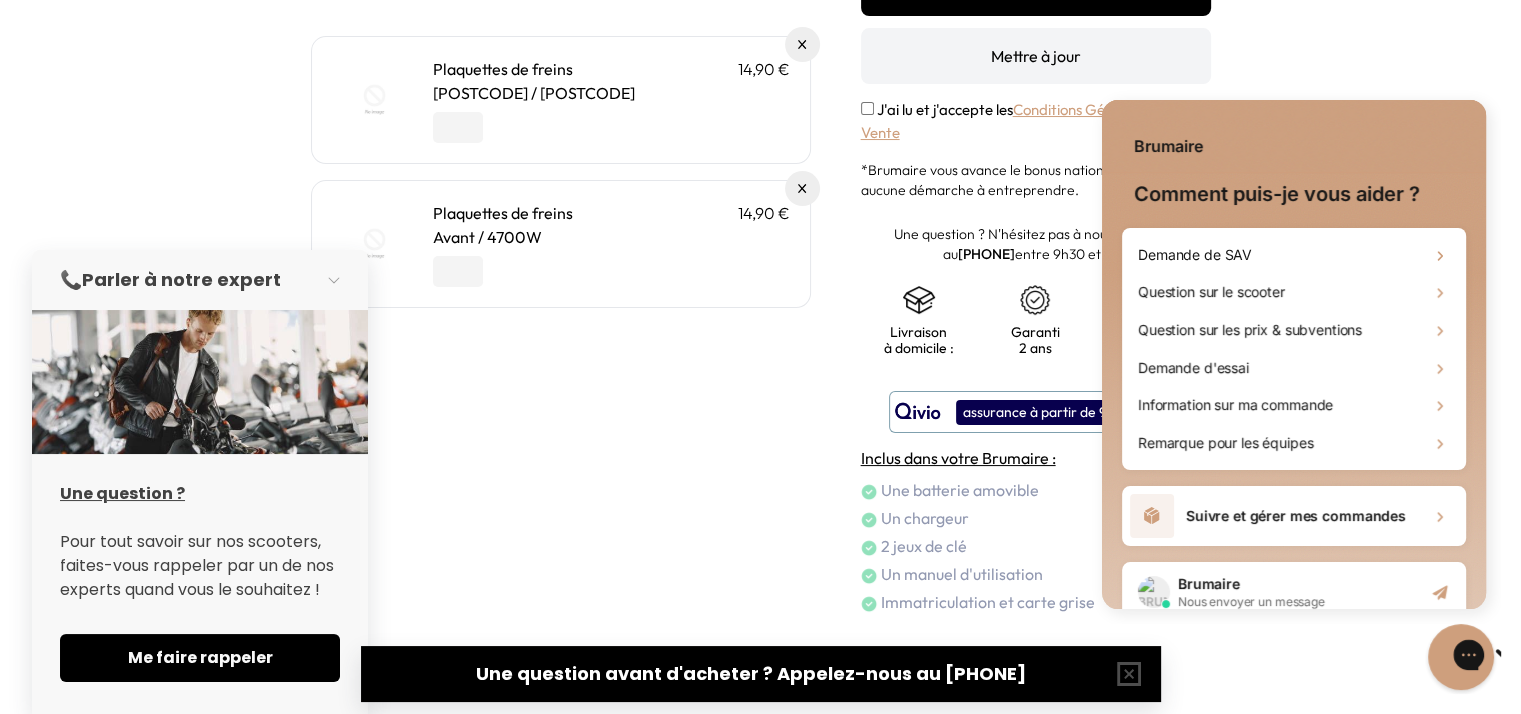 scroll, scrollTop: 0, scrollLeft: 0, axis: both 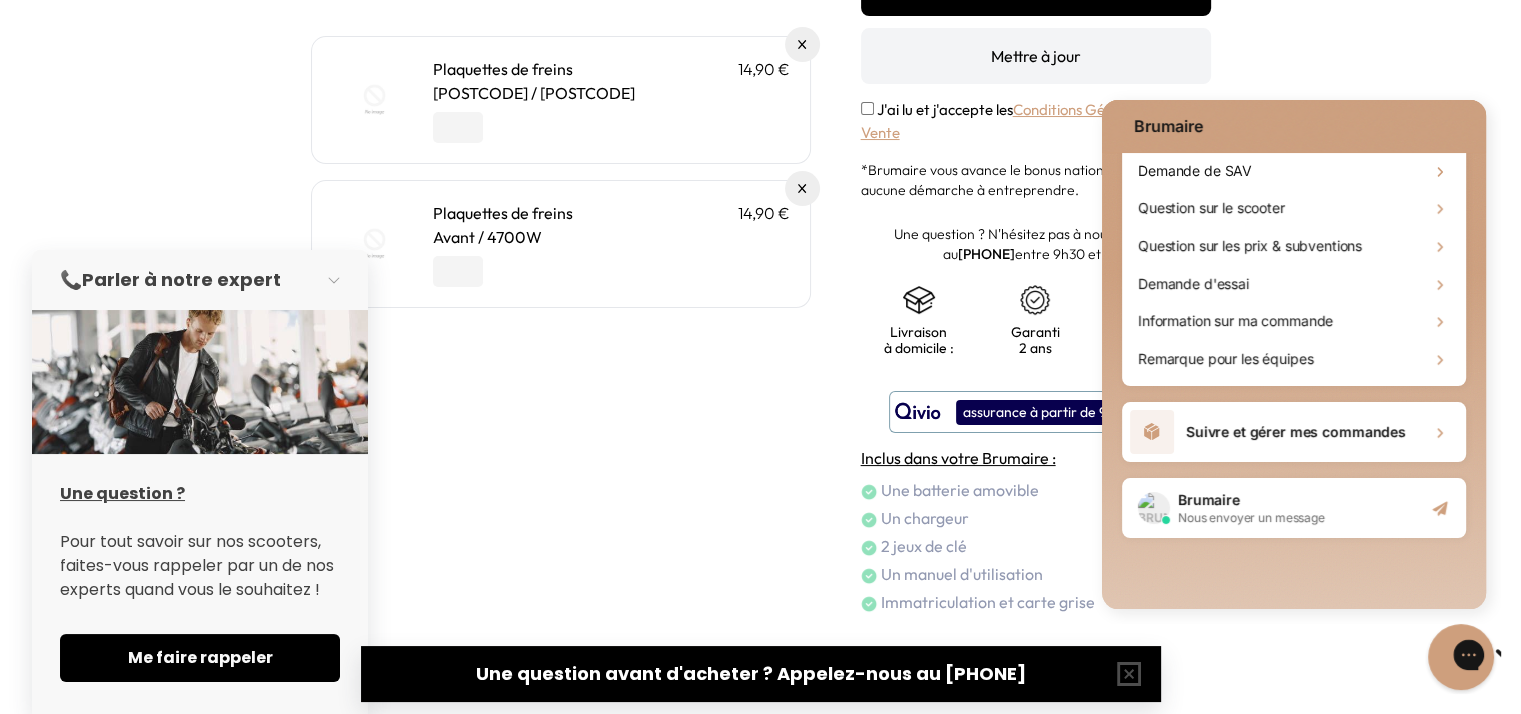 click at bounding box center (1539, 657) 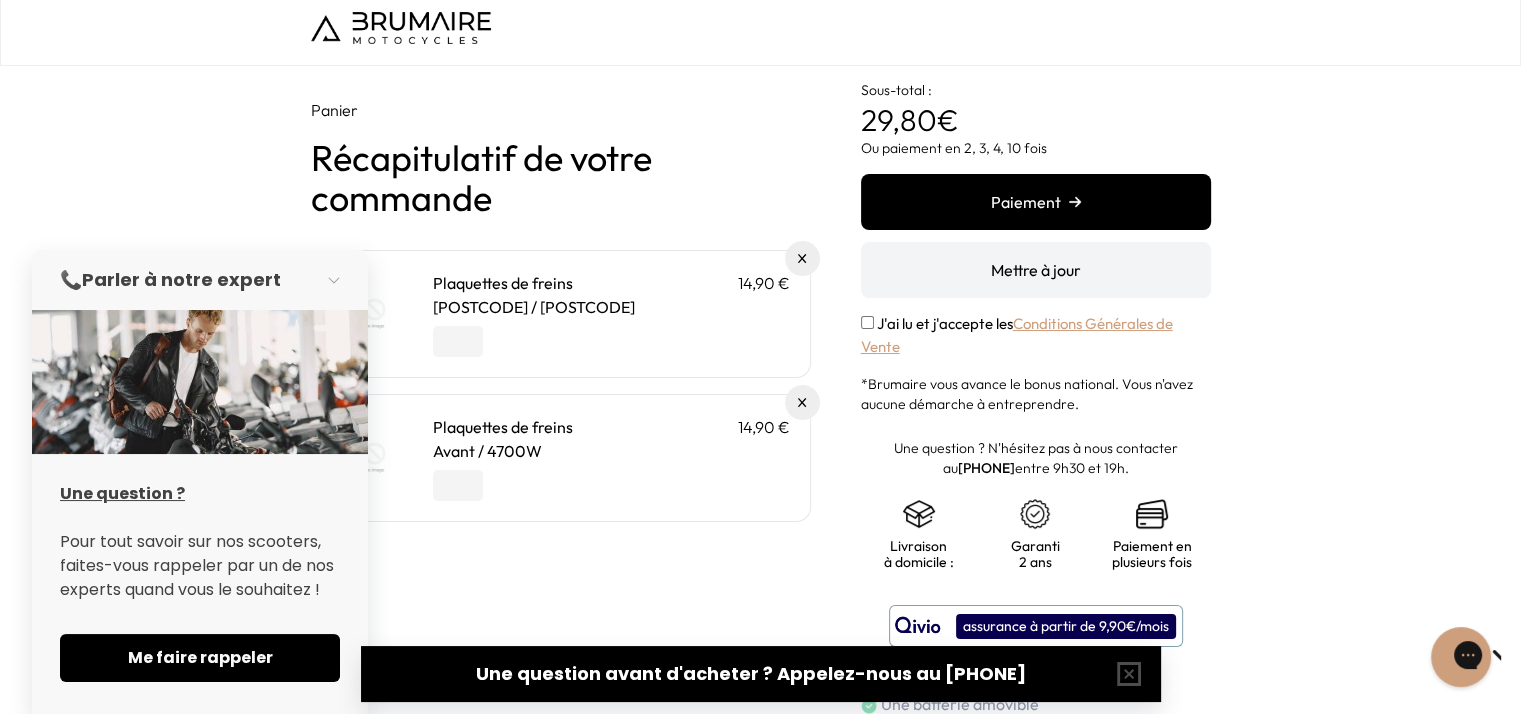 scroll, scrollTop: 0, scrollLeft: 0, axis: both 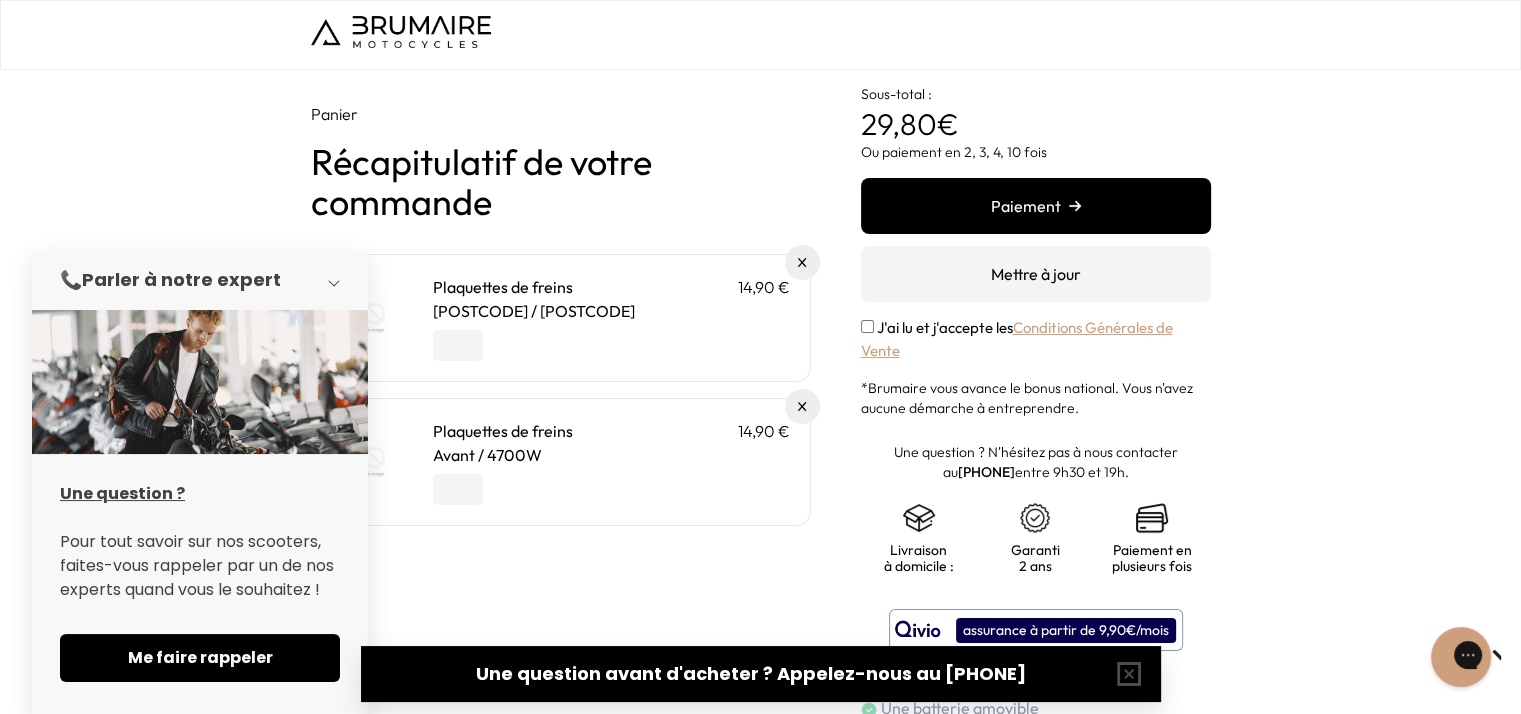 click at bounding box center (340, 280) 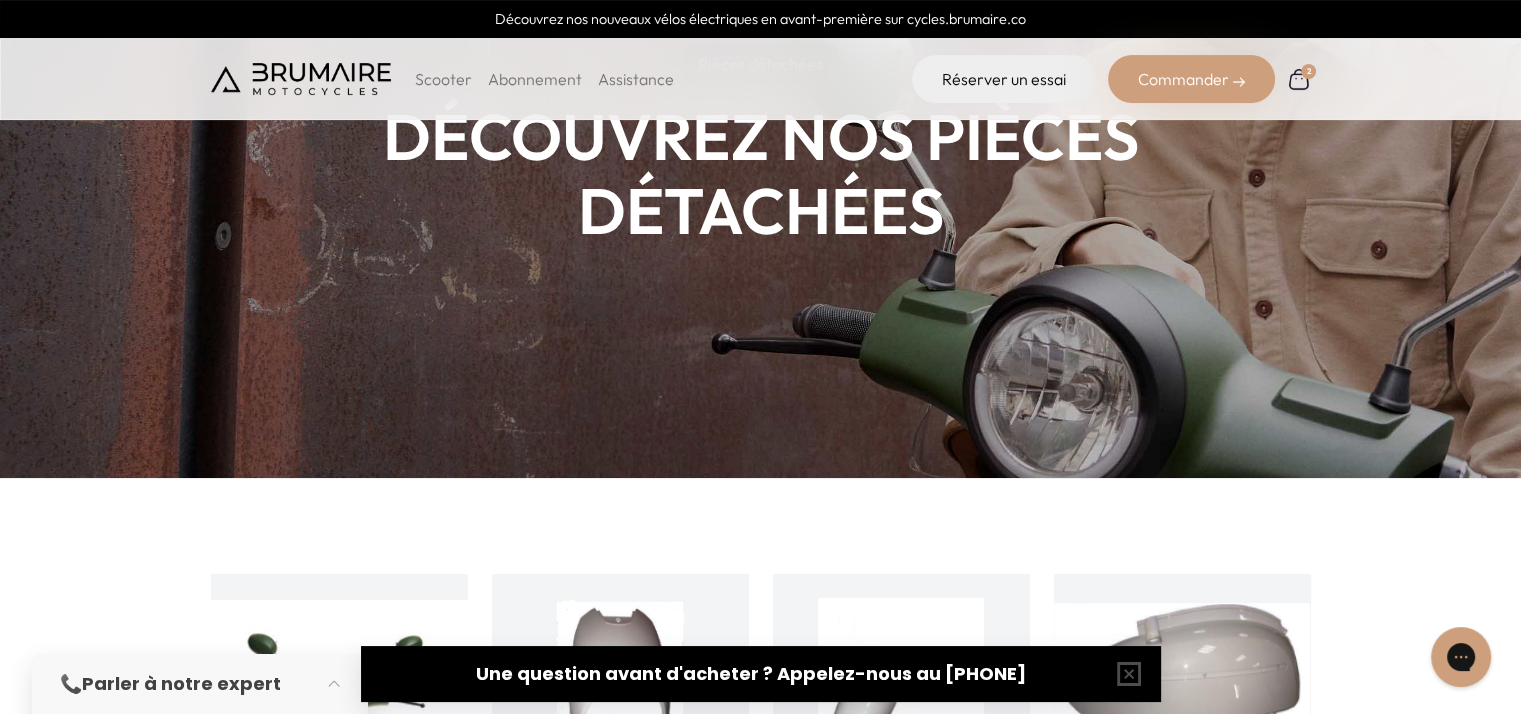 scroll, scrollTop: 0, scrollLeft: 0, axis: both 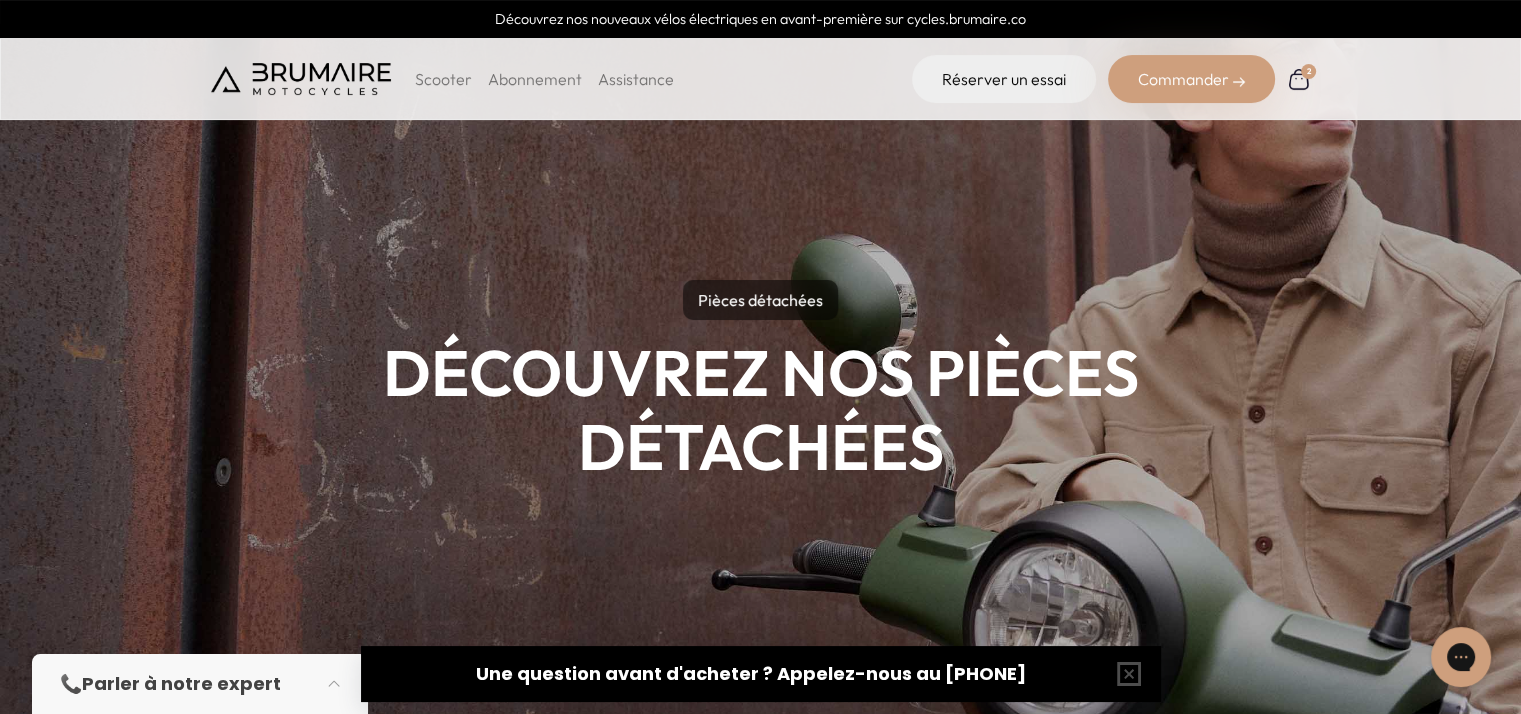 click on "Pièces détachées" at bounding box center (760, 300) 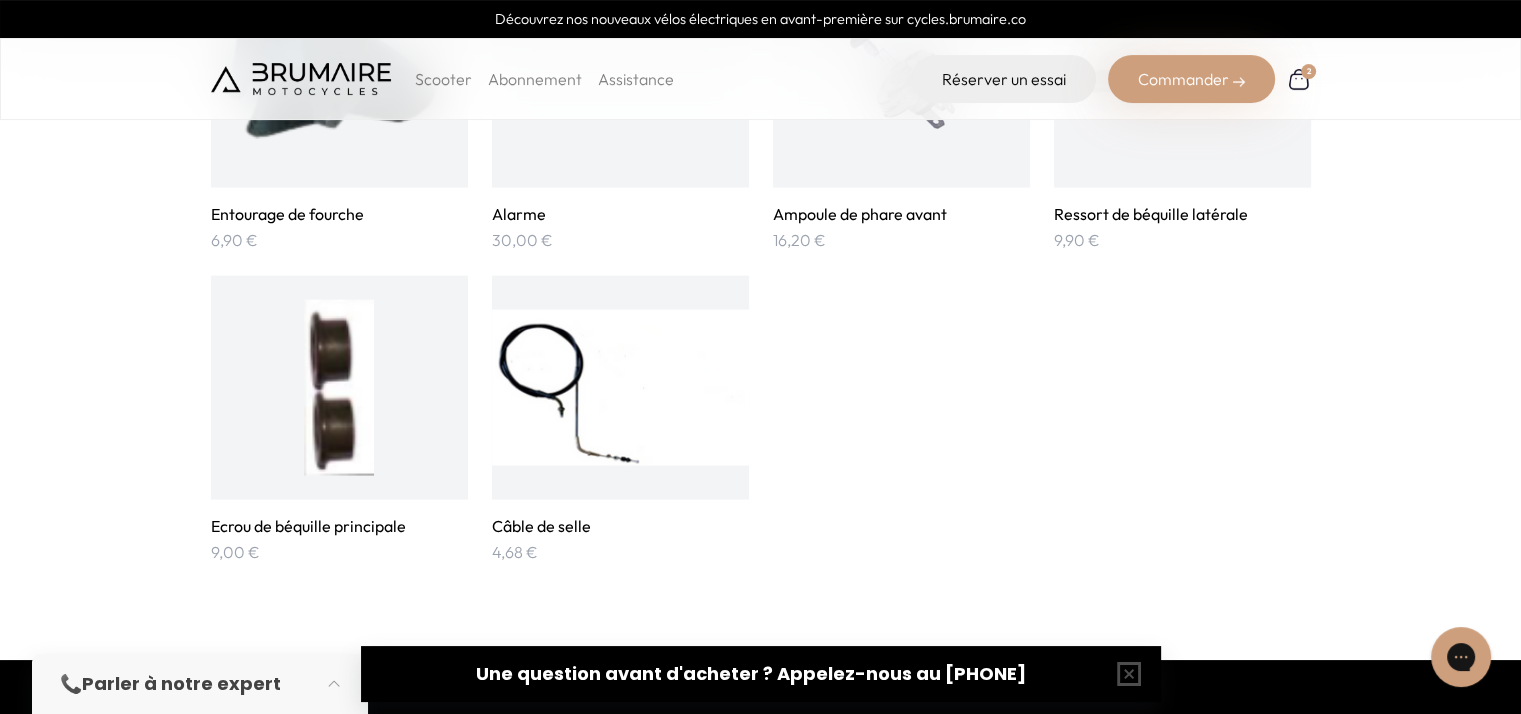 scroll, scrollTop: 4400, scrollLeft: 0, axis: vertical 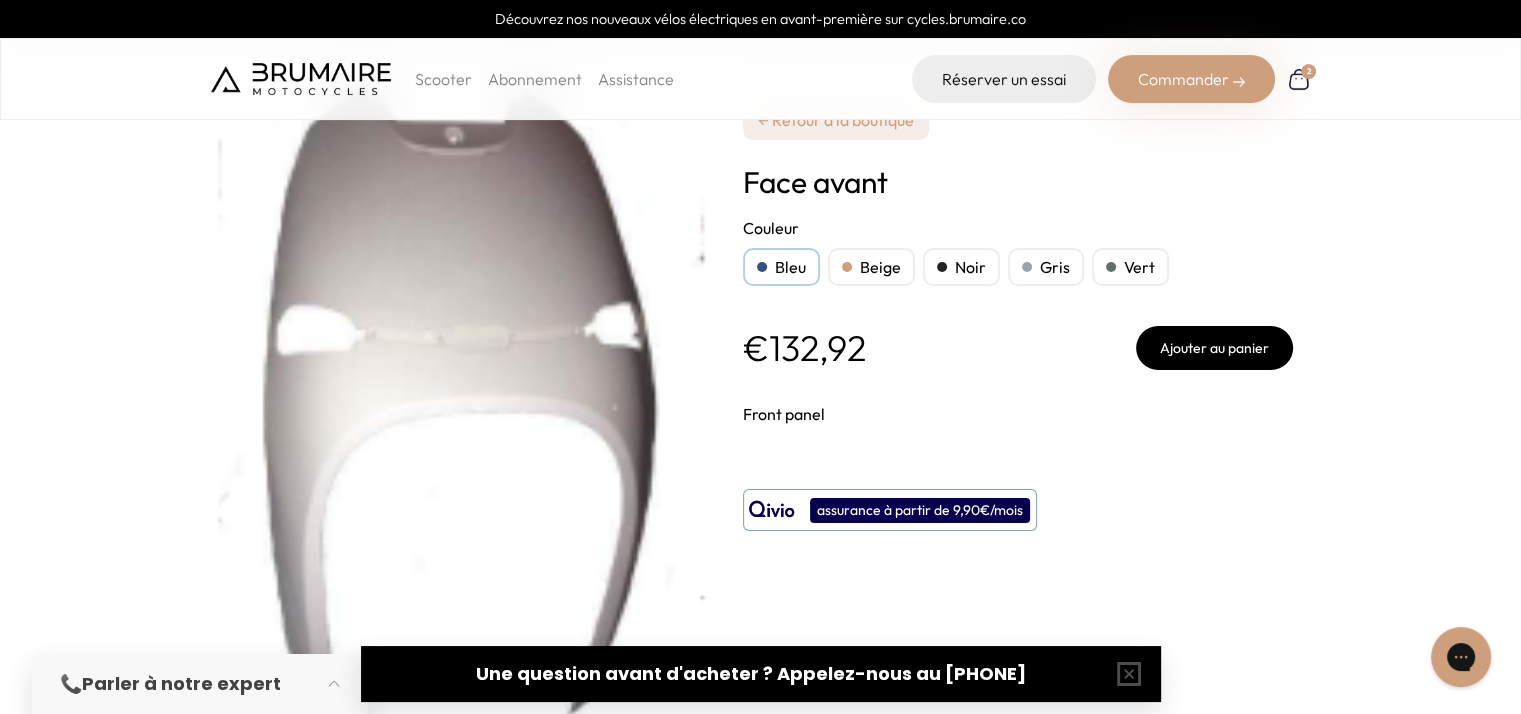 click on "← Retour à la boutique" at bounding box center [836, 120] 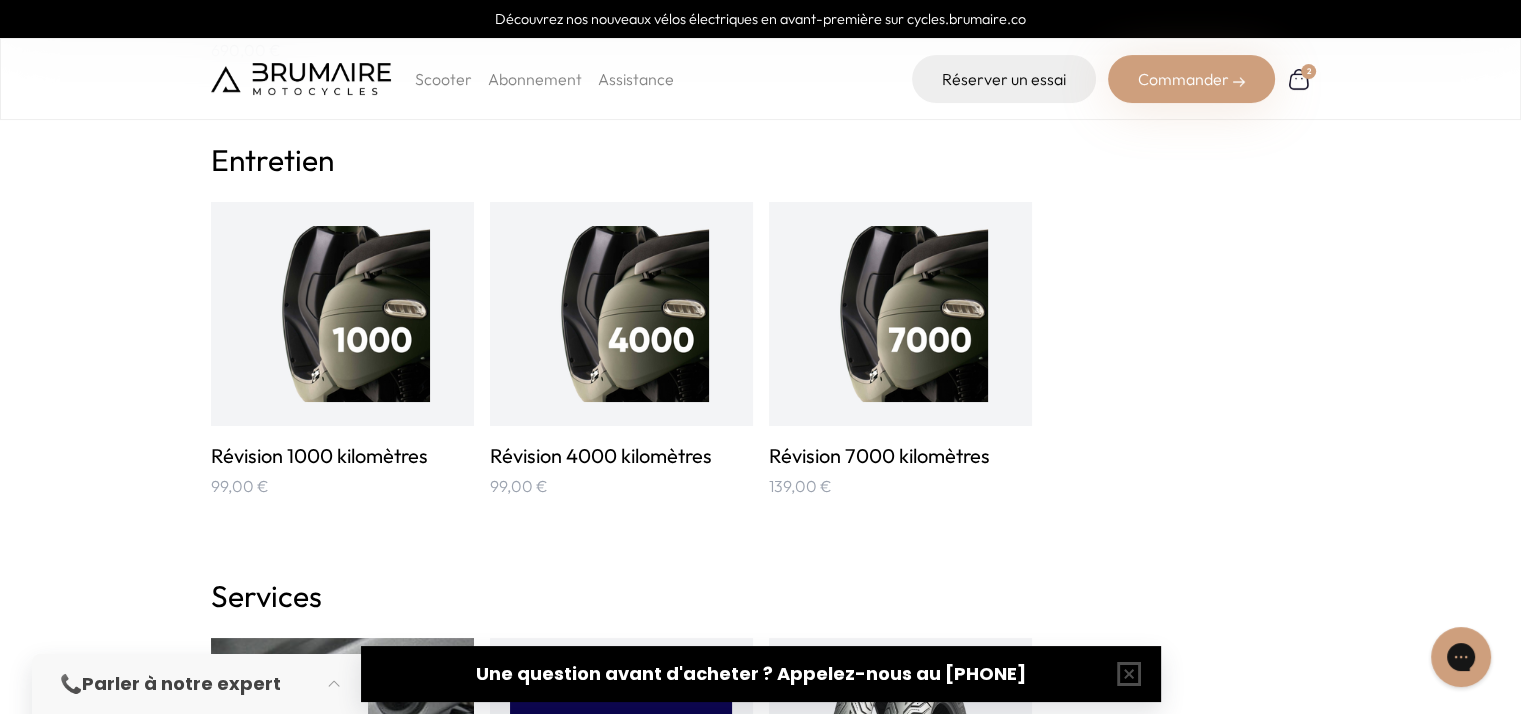 scroll, scrollTop: 1900, scrollLeft: 0, axis: vertical 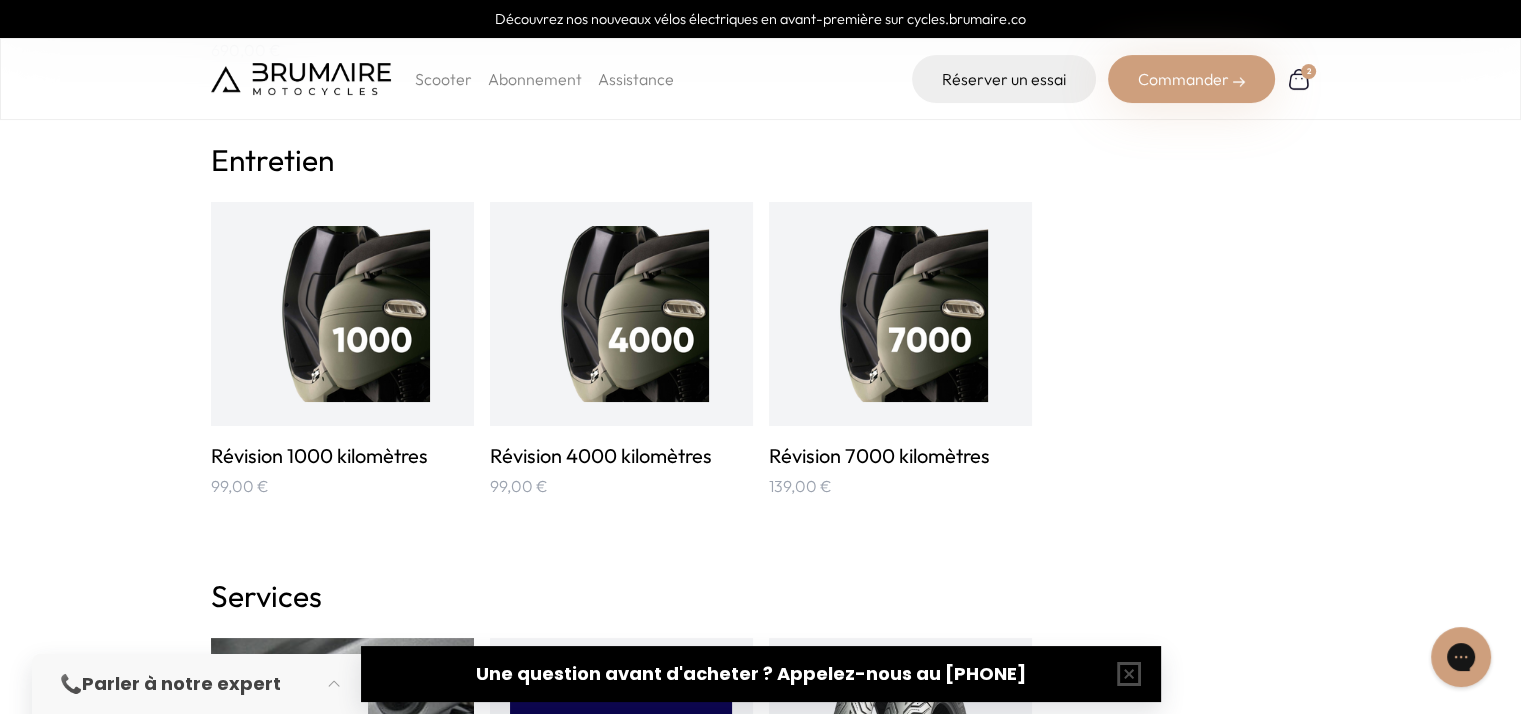 click at bounding box center [900, 314] 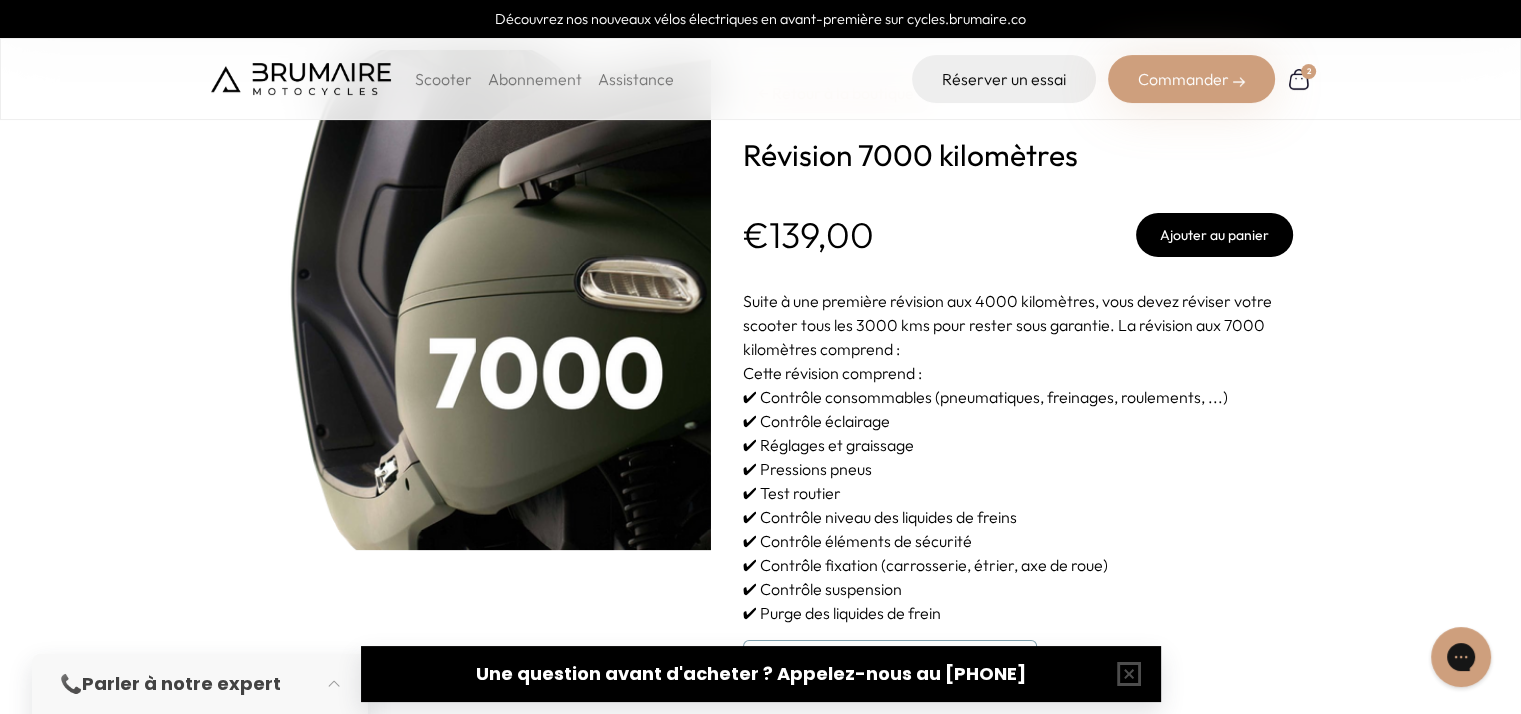 scroll, scrollTop: 0, scrollLeft: 0, axis: both 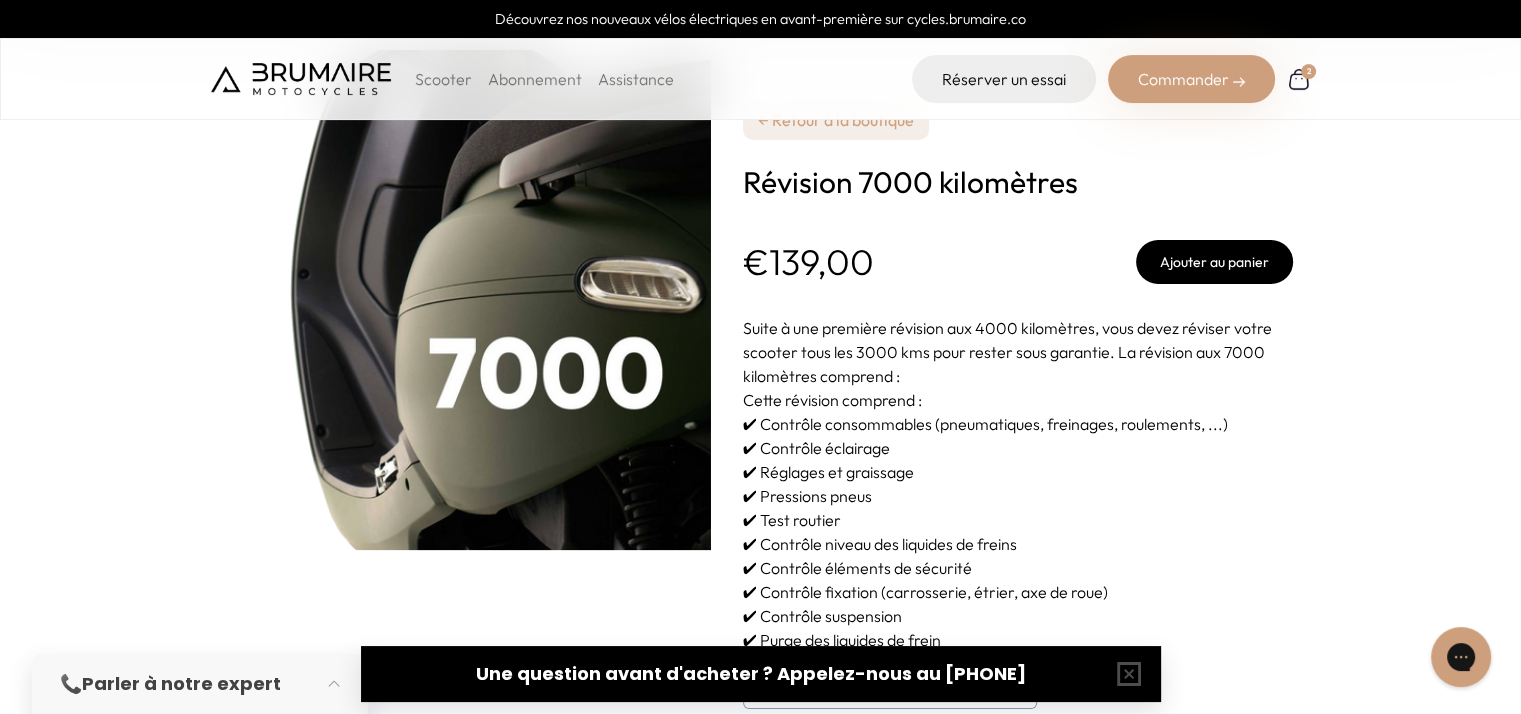 click on "← Retour à la boutique" at bounding box center (836, 120) 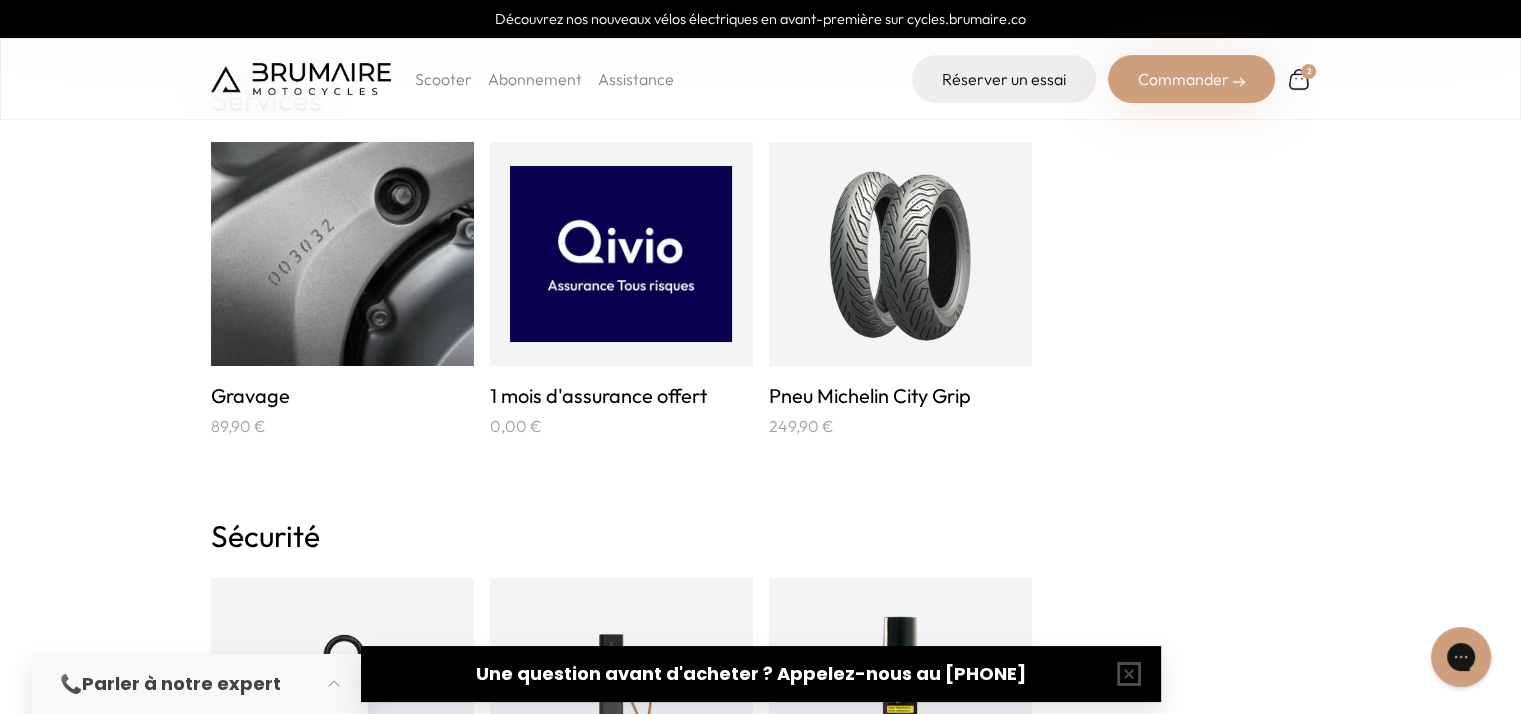 scroll, scrollTop: 2400, scrollLeft: 0, axis: vertical 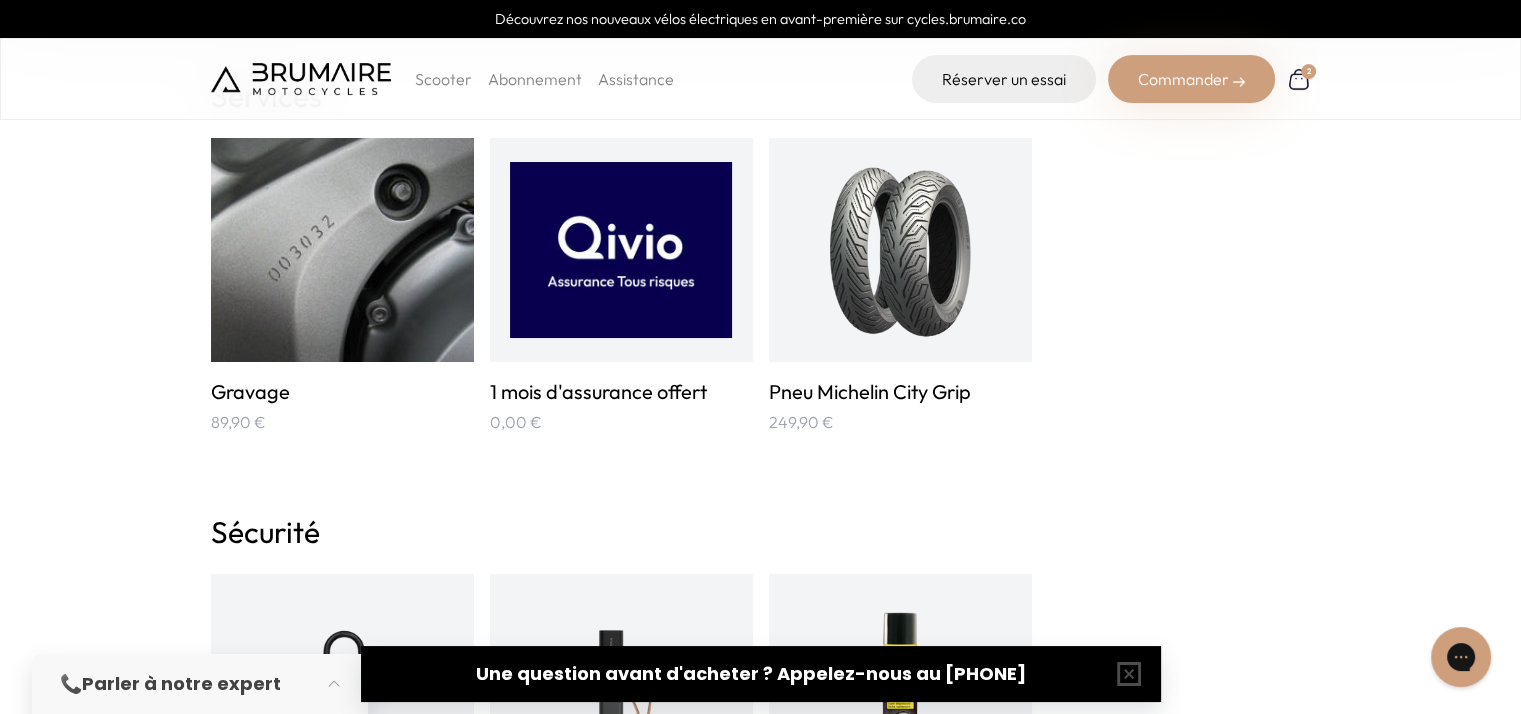 click on "Pneu Michelin City Grip" at bounding box center (900, 392) 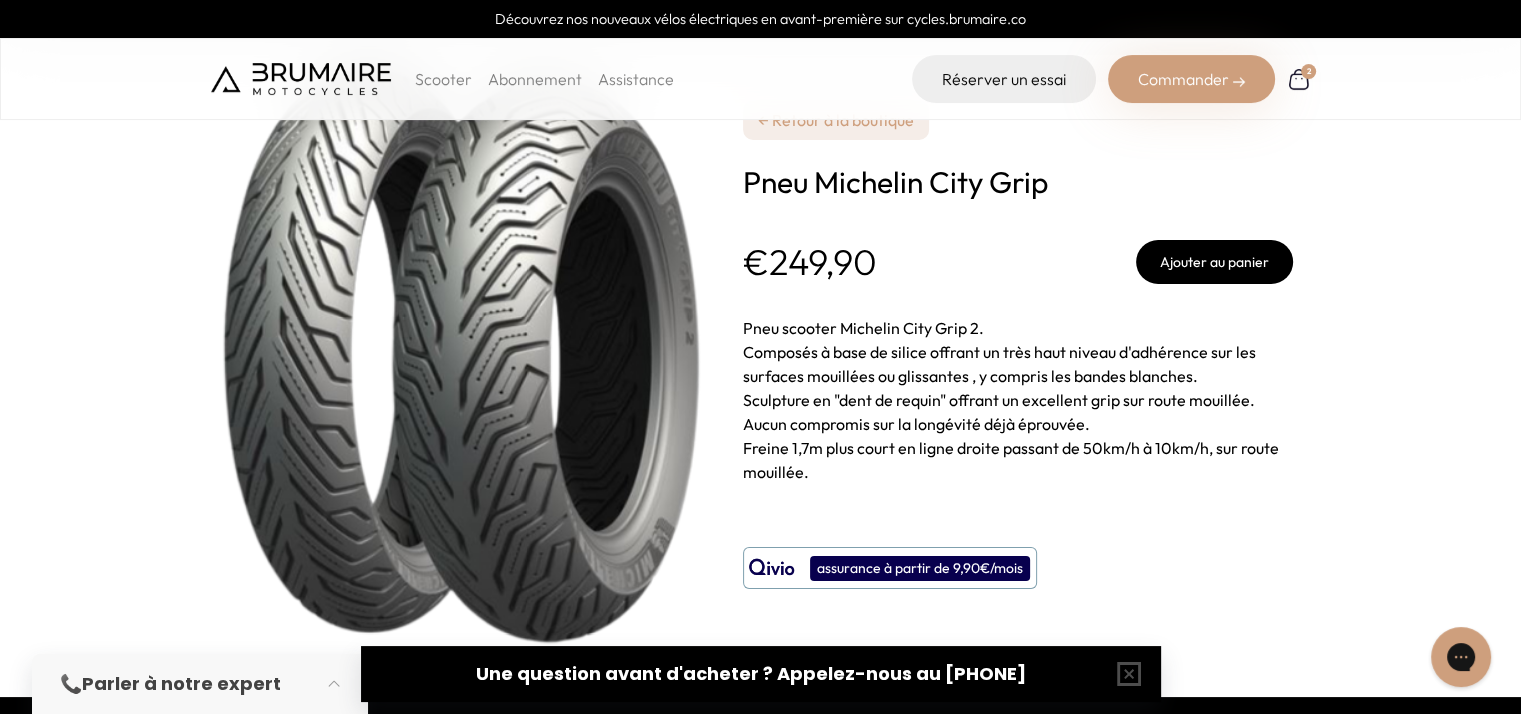 scroll, scrollTop: 0, scrollLeft: 0, axis: both 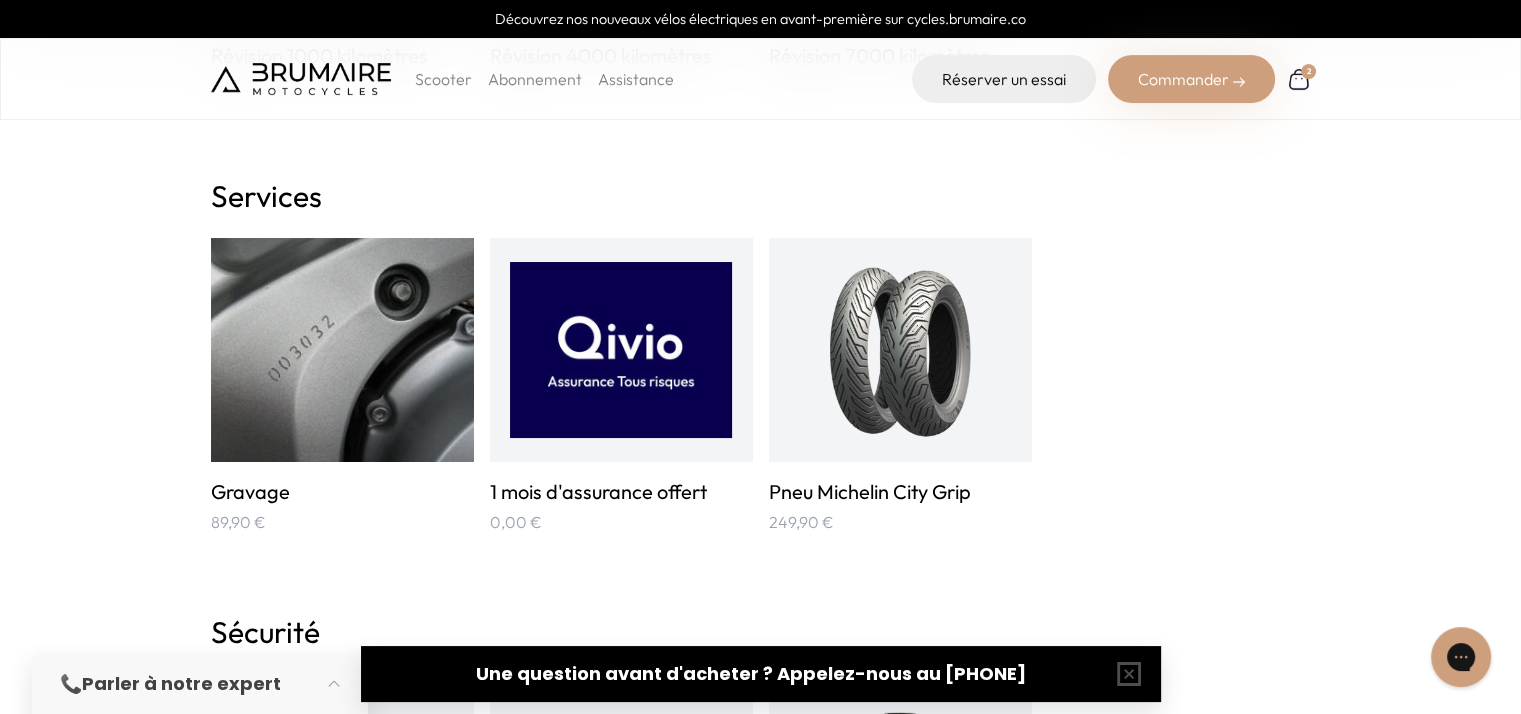 click at bounding box center [899, 350] 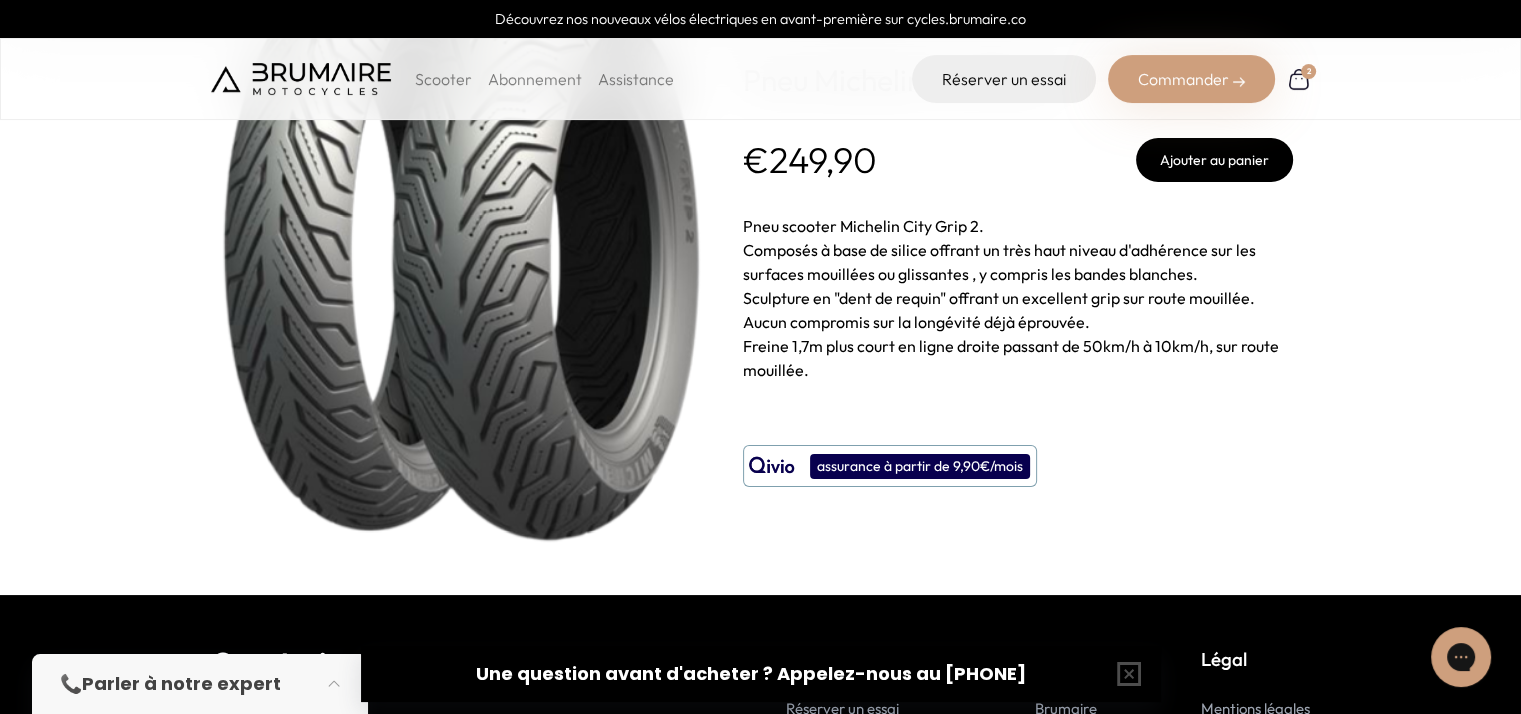 scroll, scrollTop: 0, scrollLeft: 0, axis: both 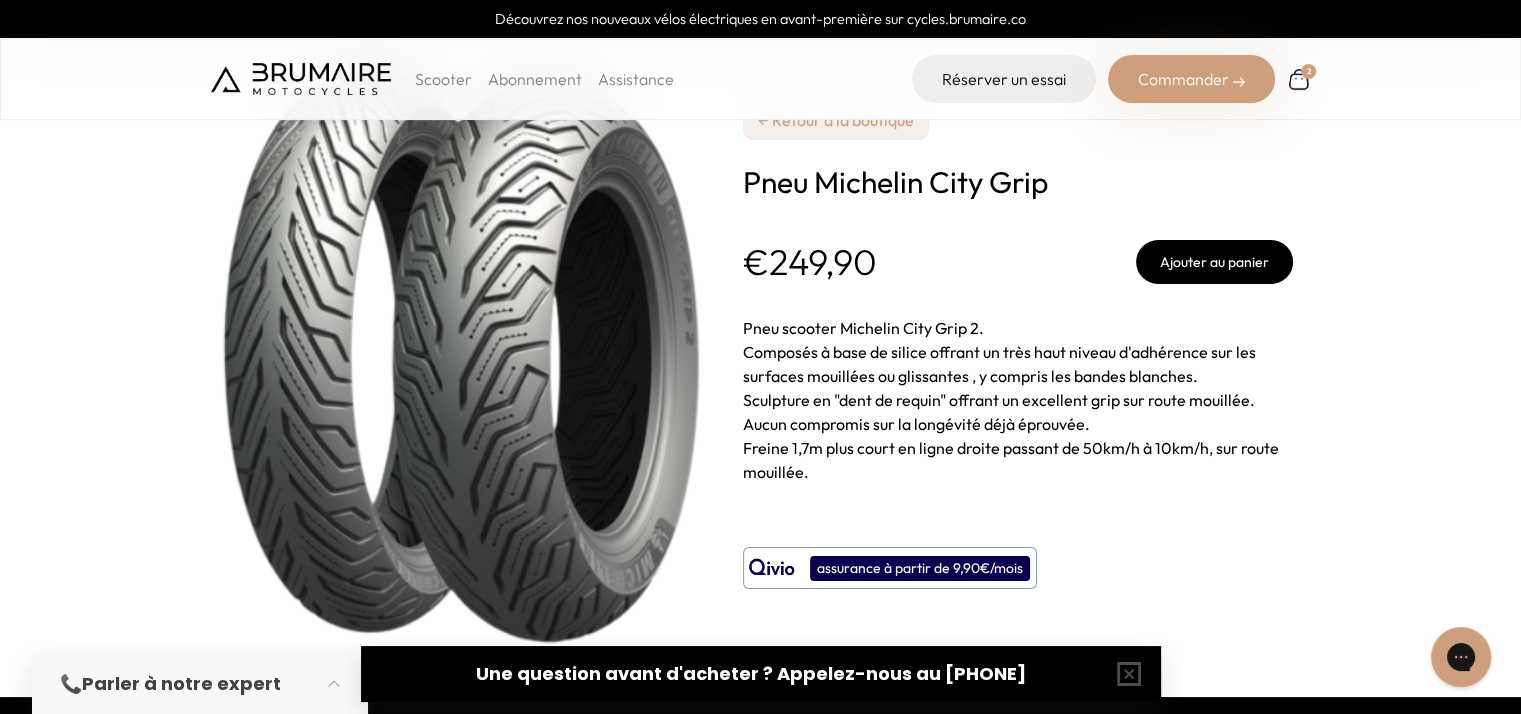 click on "Ajouter au panier" at bounding box center [1214, 262] 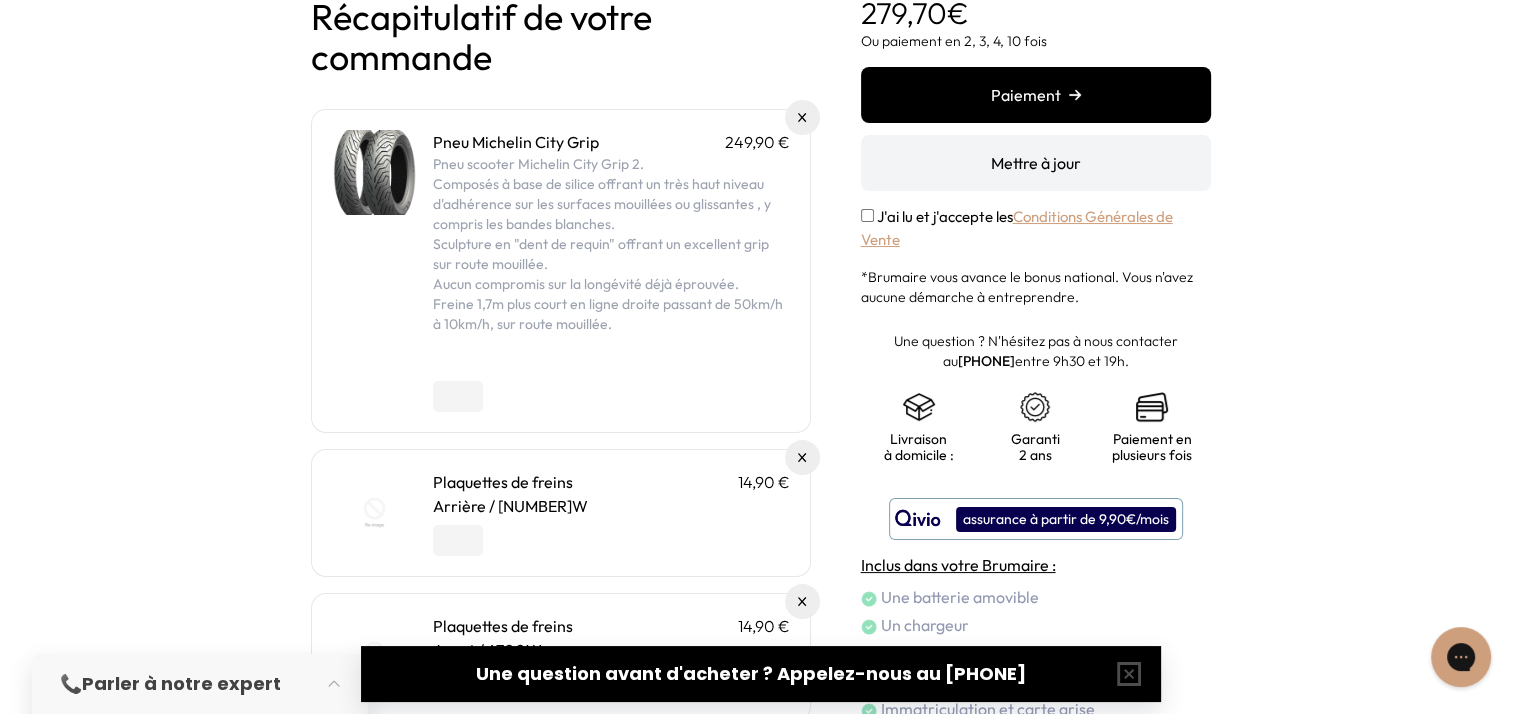 scroll, scrollTop: 0, scrollLeft: 0, axis: both 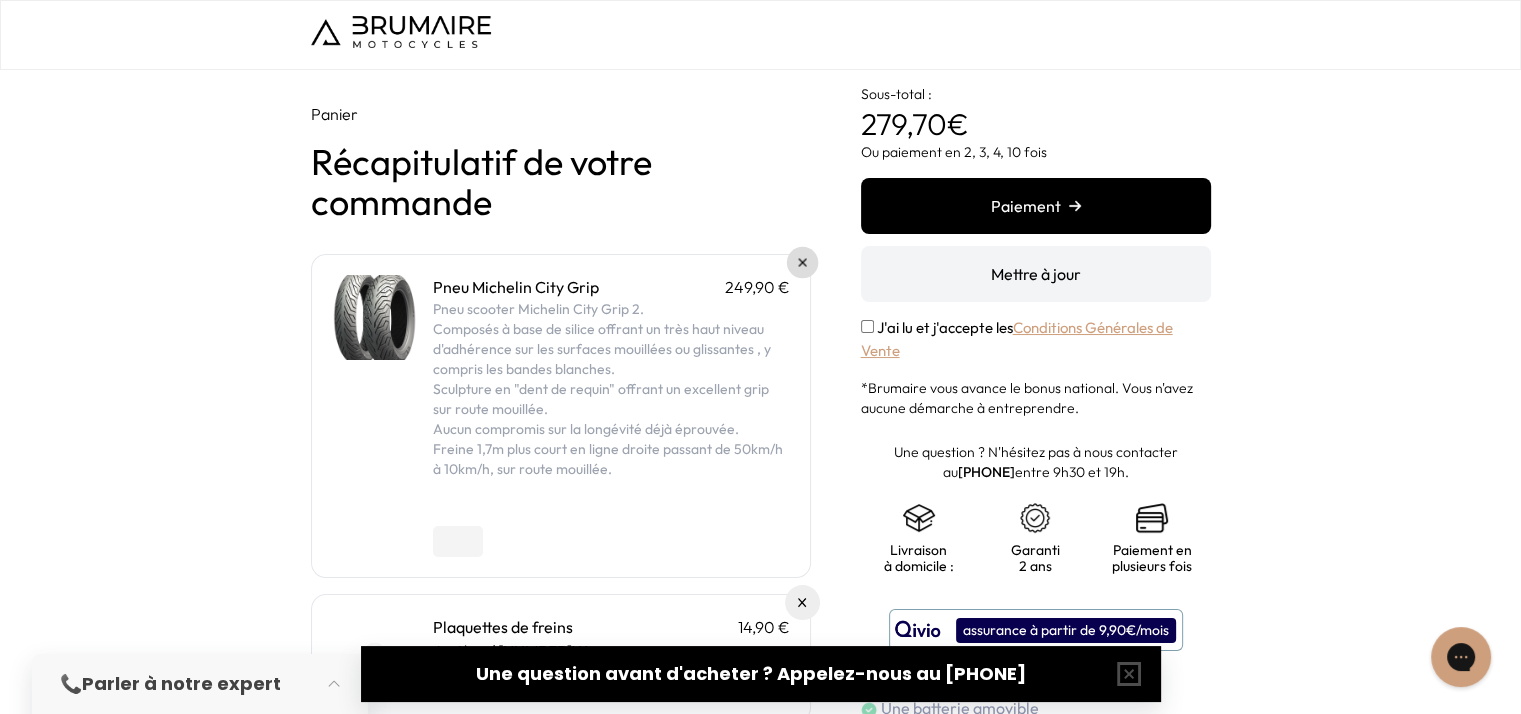 click at bounding box center [802, 263] 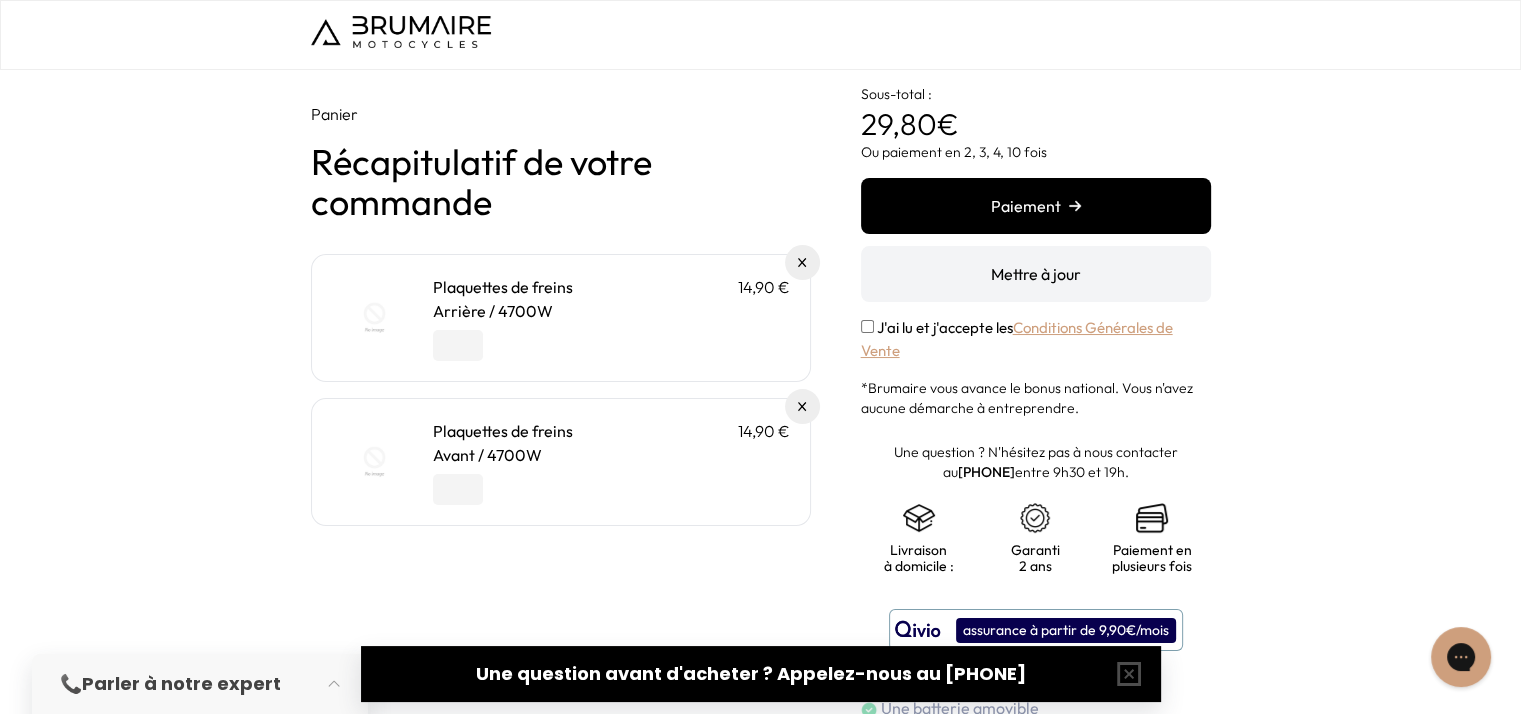 scroll, scrollTop: 0, scrollLeft: 0, axis: both 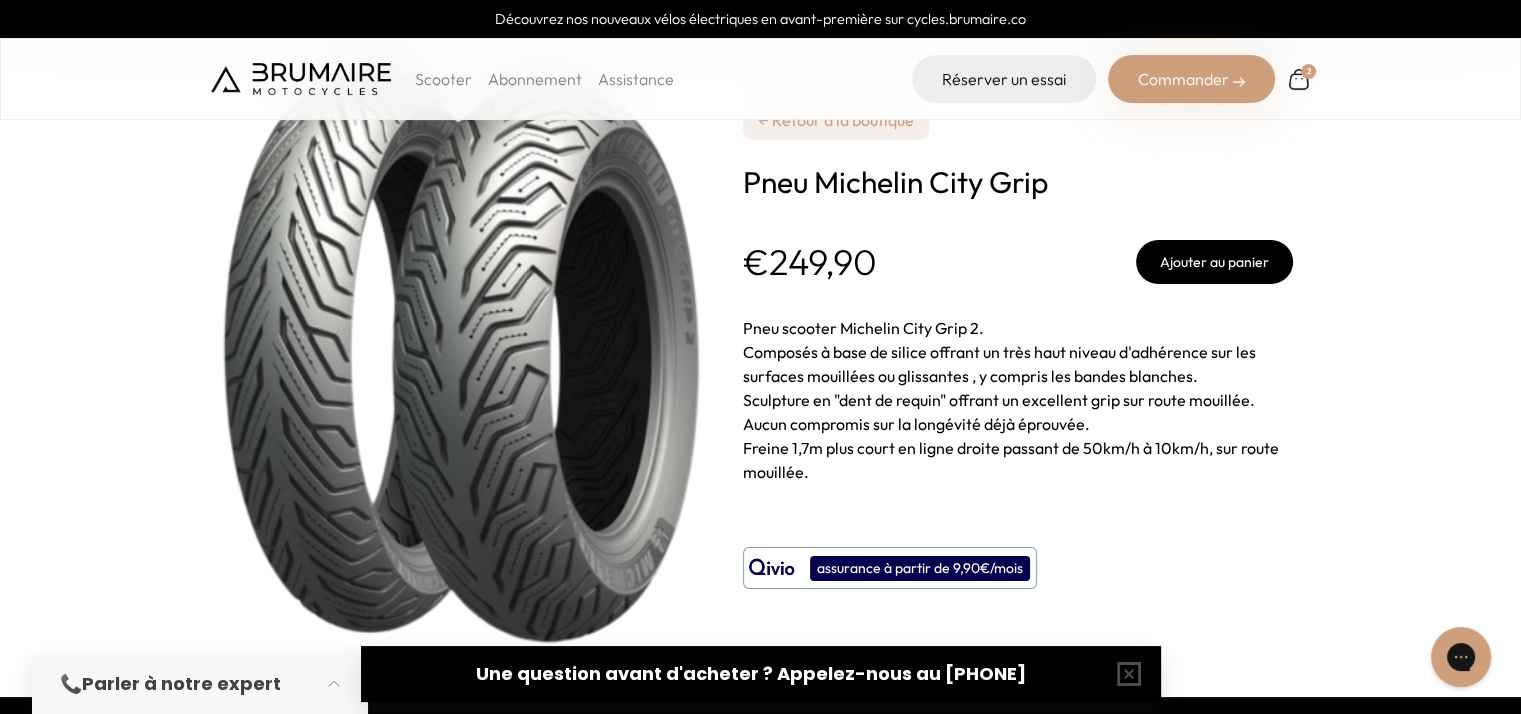 click on "← Retour à la boutique" at bounding box center [836, 120] 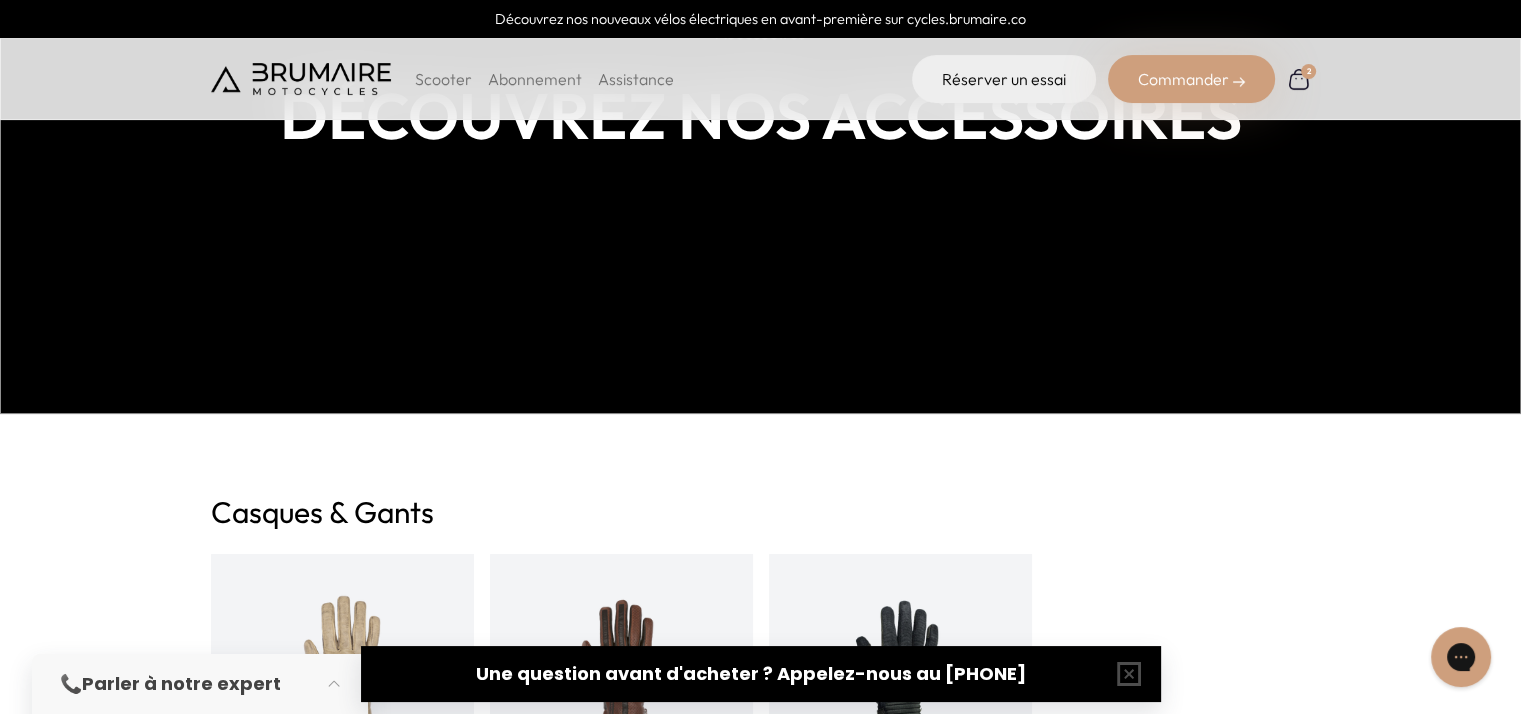 scroll, scrollTop: 0, scrollLeft: 0, axis: both 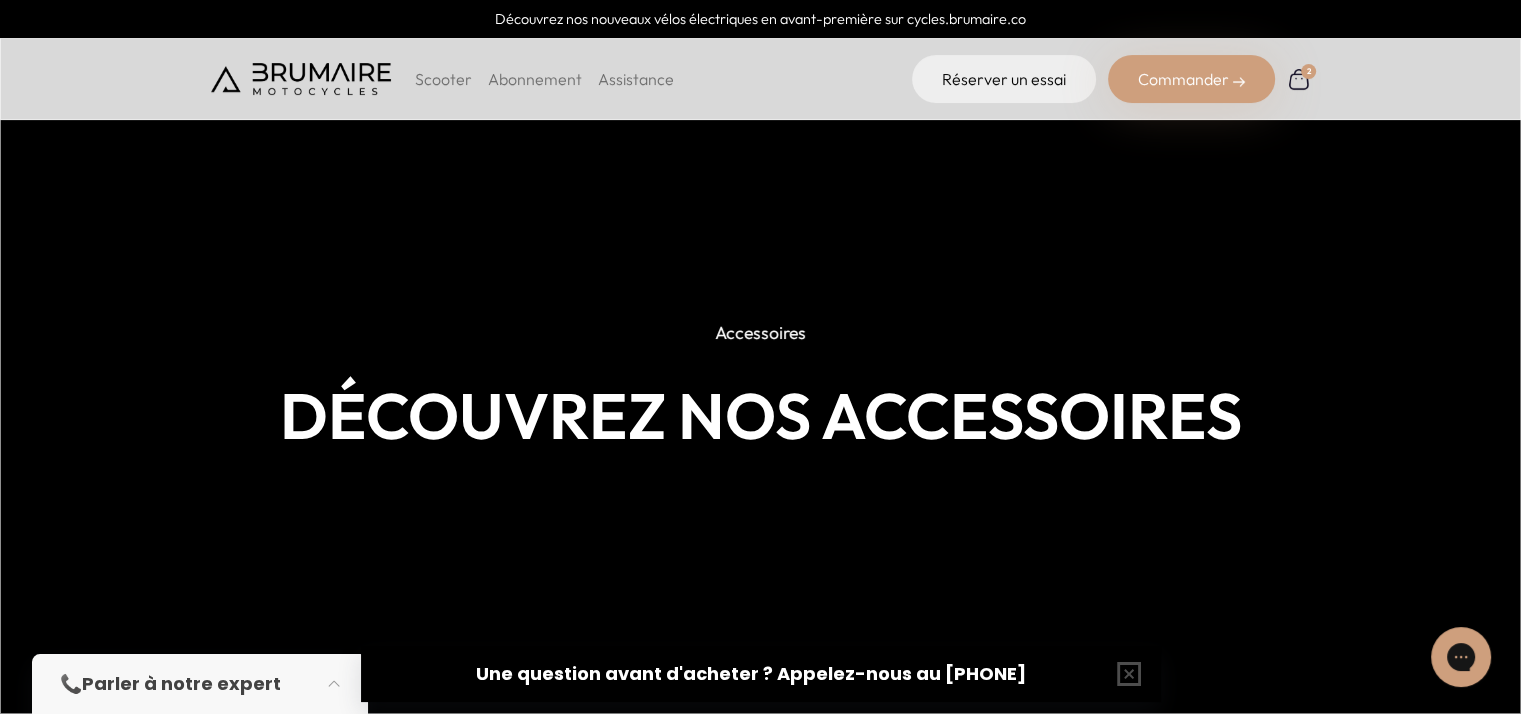 click on "Abonnement" at bounding box center (535, 79) 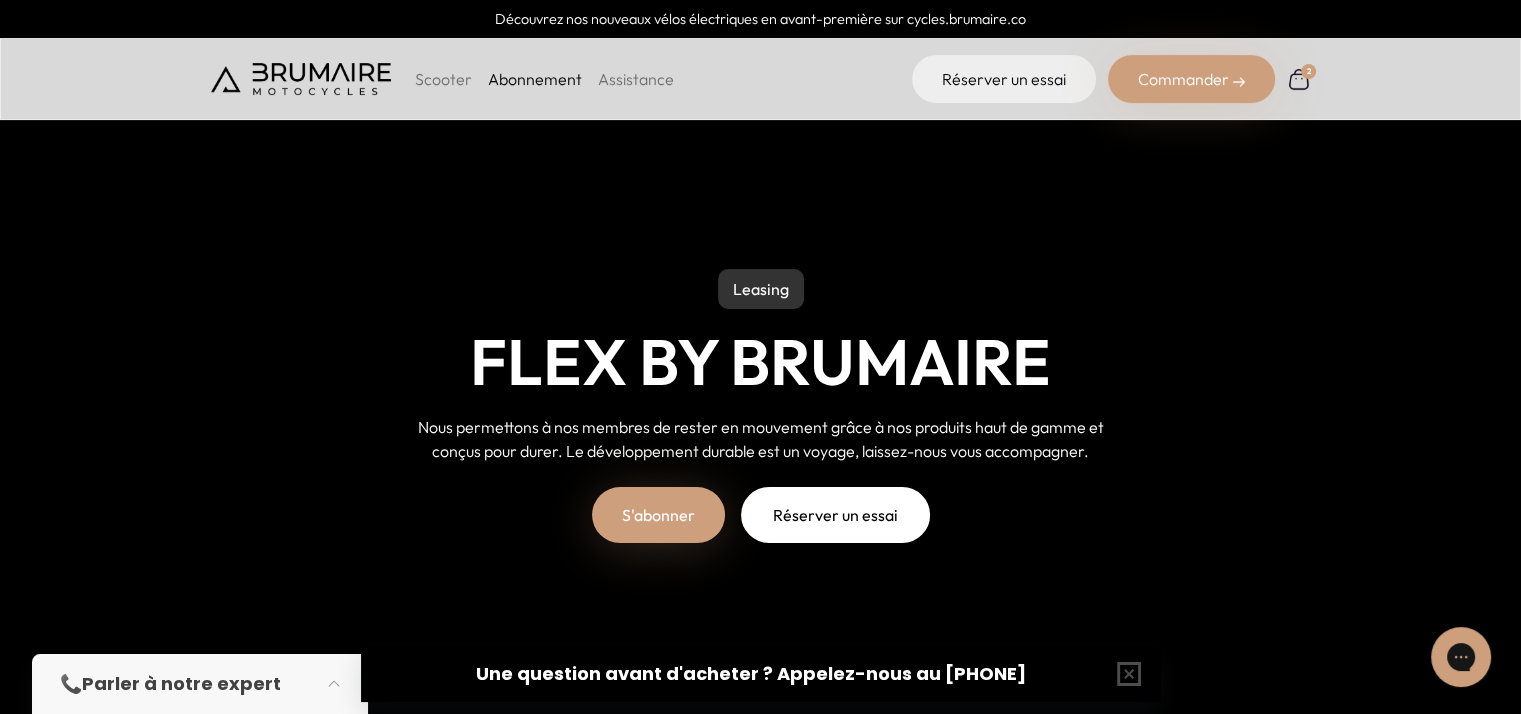 scroll, scrollTop: 0, scrollLeft: 0, axis: both 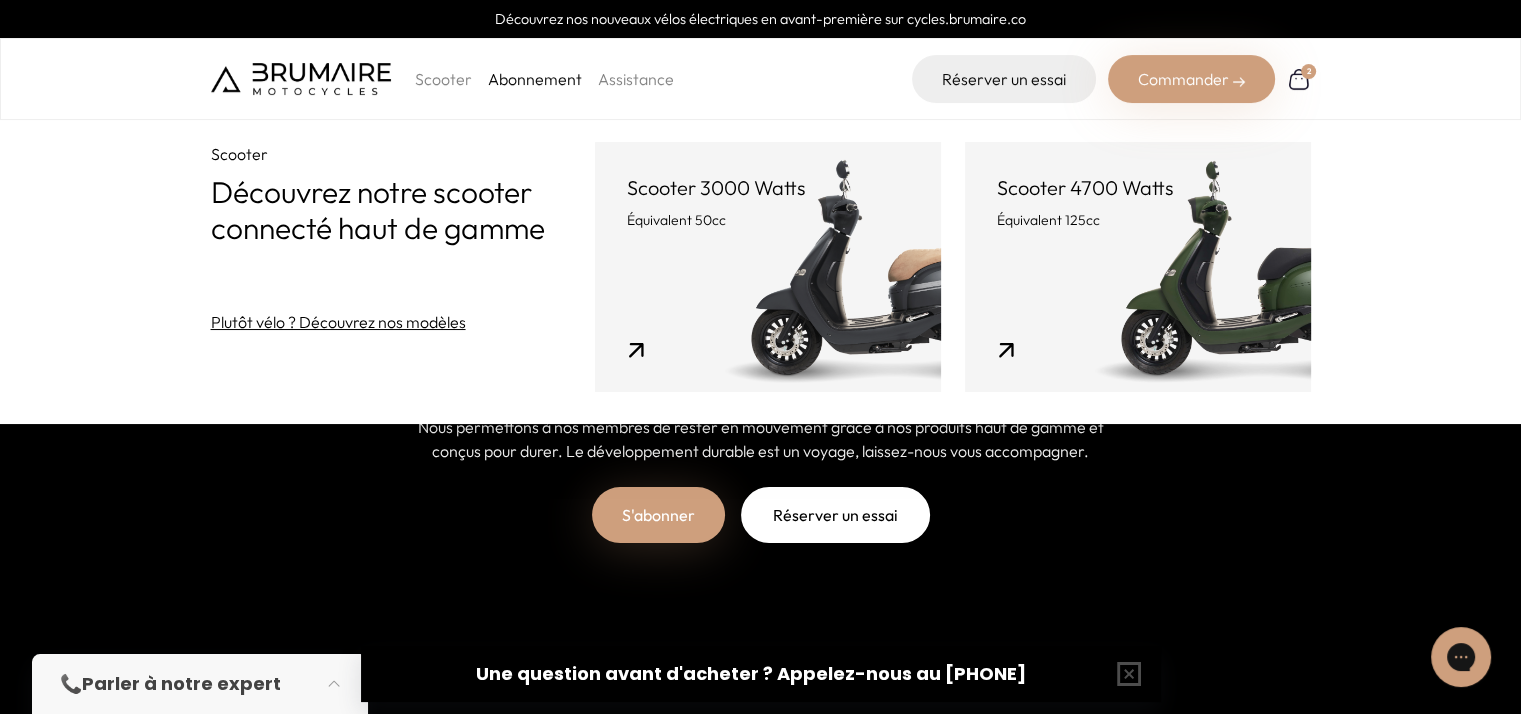 click on "Scooter 4700 Watts
Équivalent 125cc" at bounding box center (1138, 267) 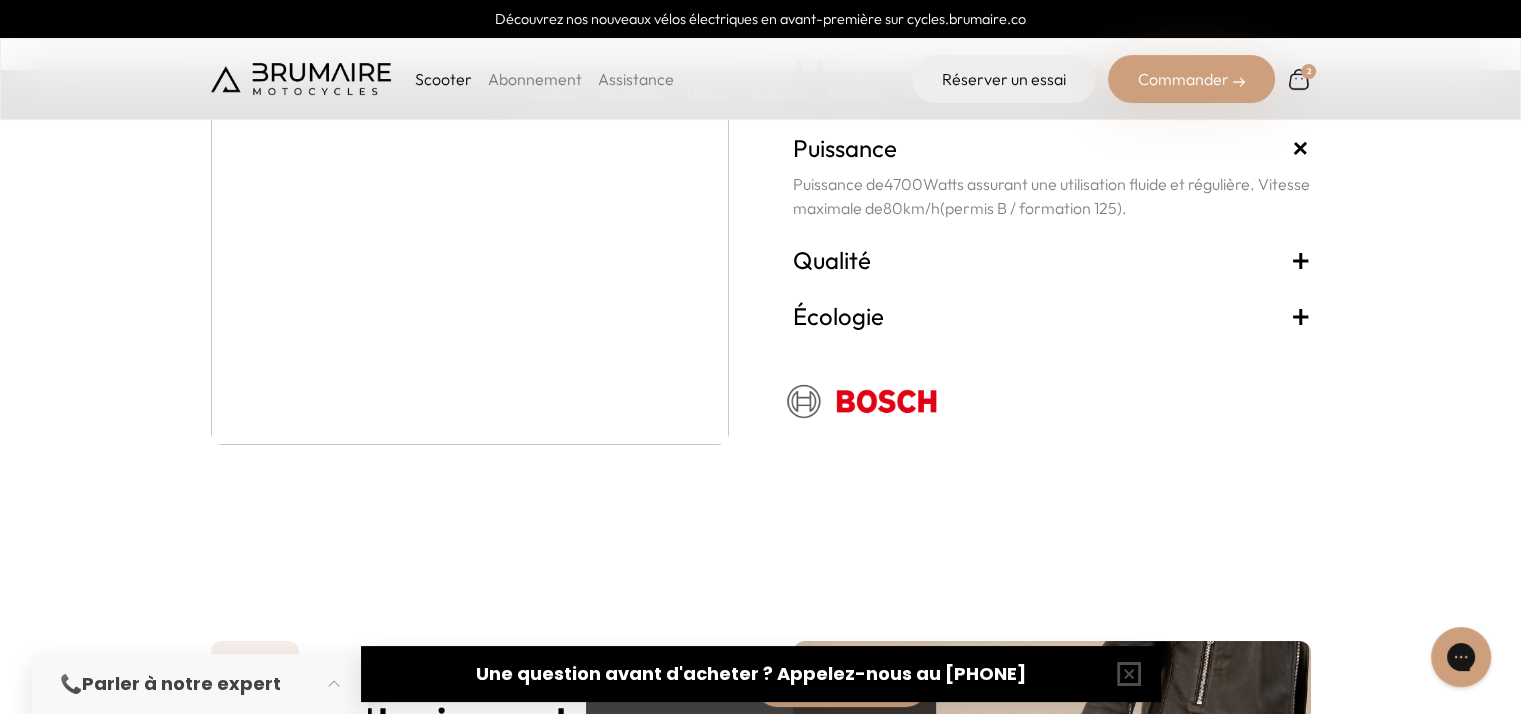 scroll, scrollTop: 3700, scrollLeft: 0, axis: vertical 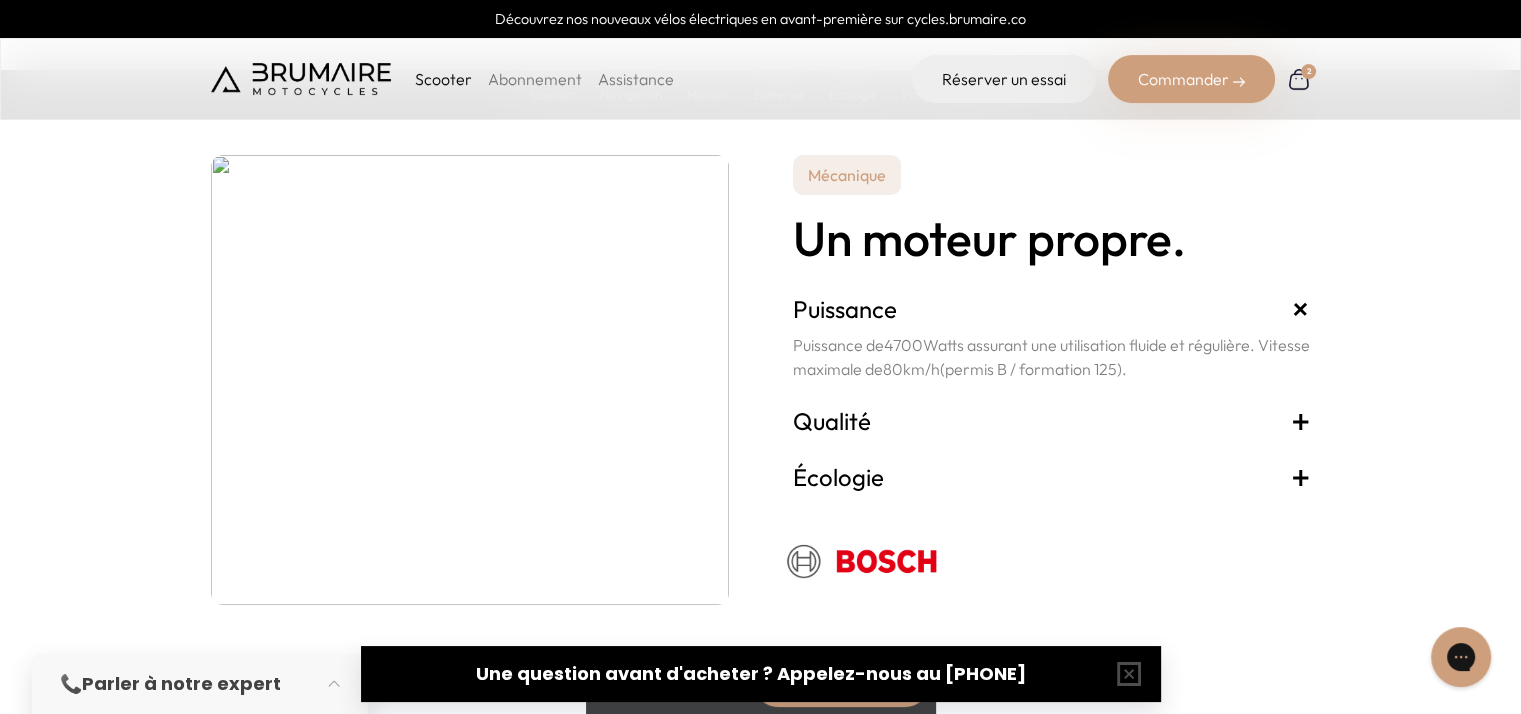 click on "Qualité  +" at bounding box center (1052, 420) 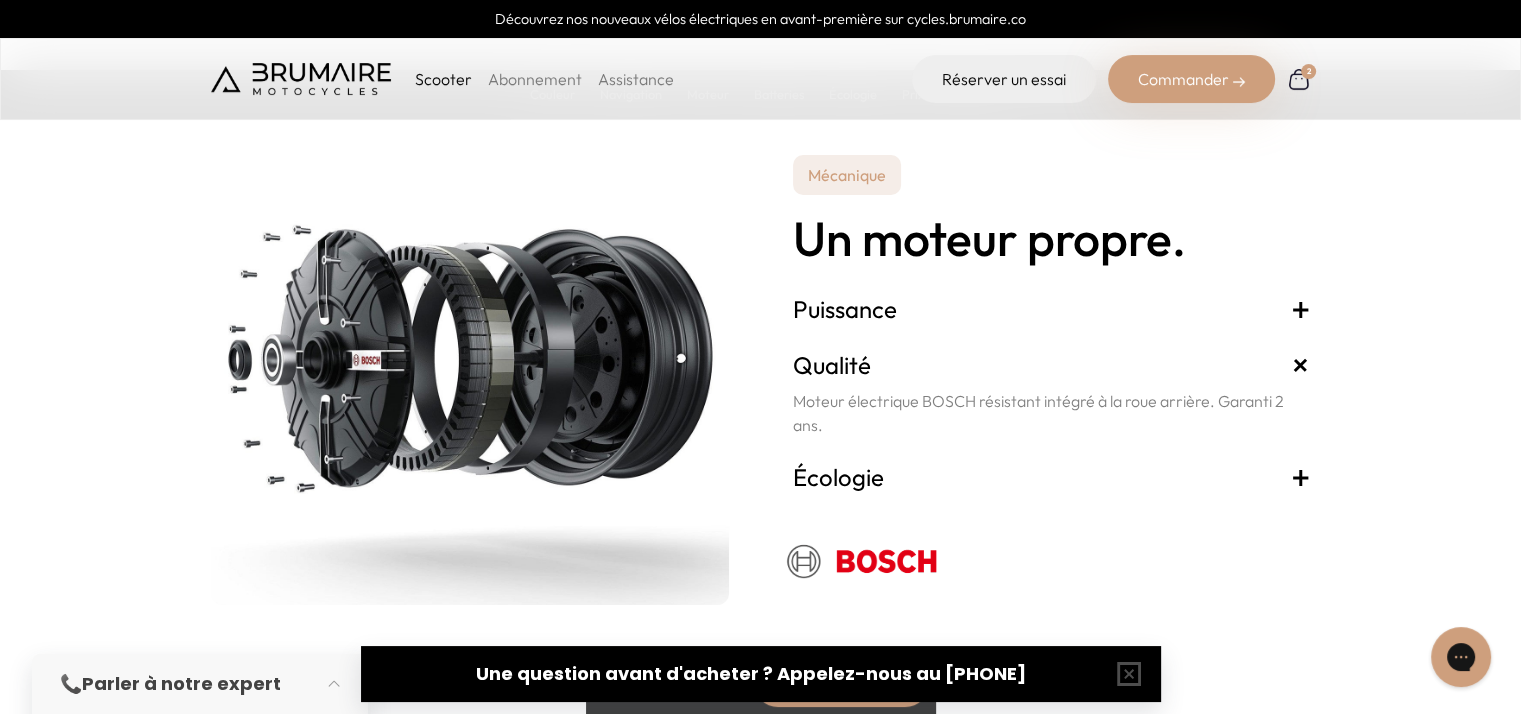 click on "Écologie  +" at bounding box center (1052, 476) 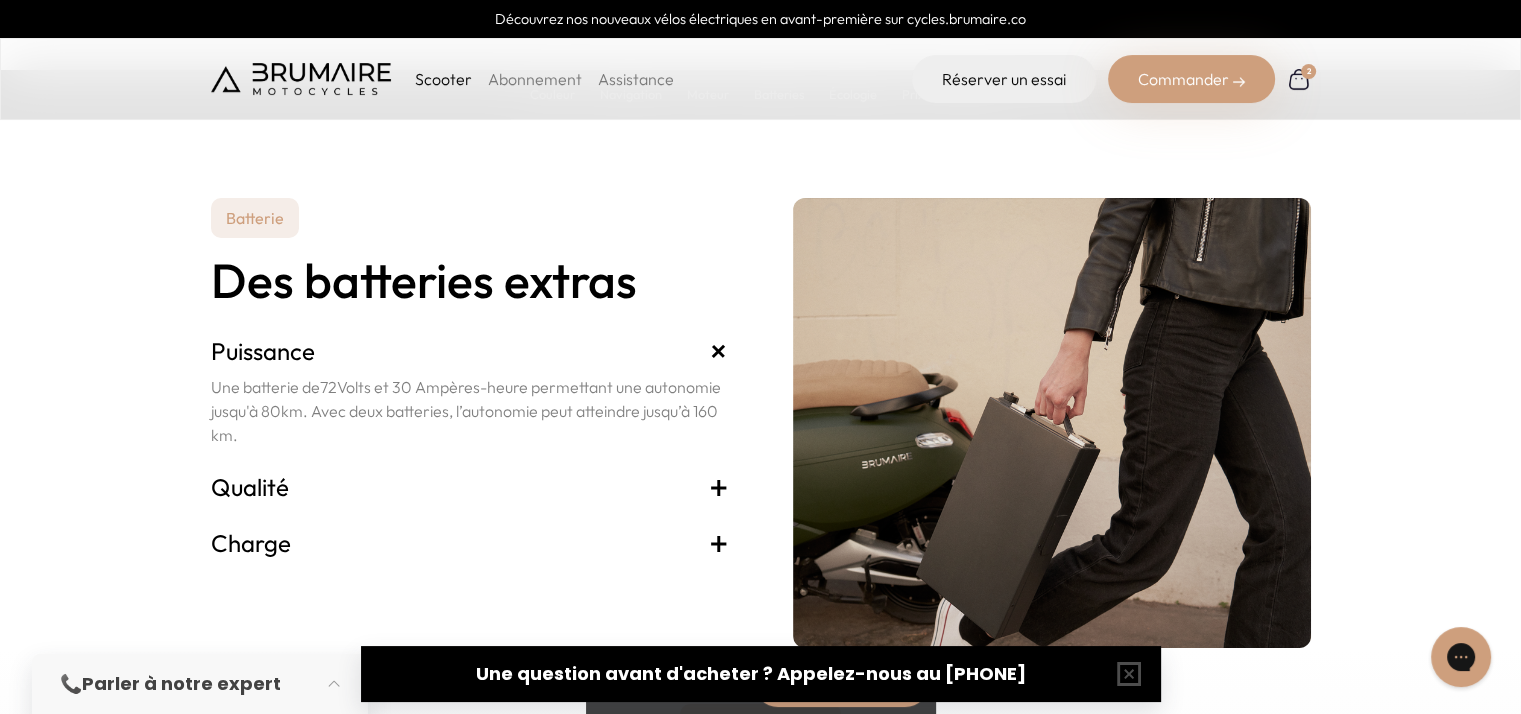 scroll, scrollTop: 4300, scrollLeft: 0, axis: vertical 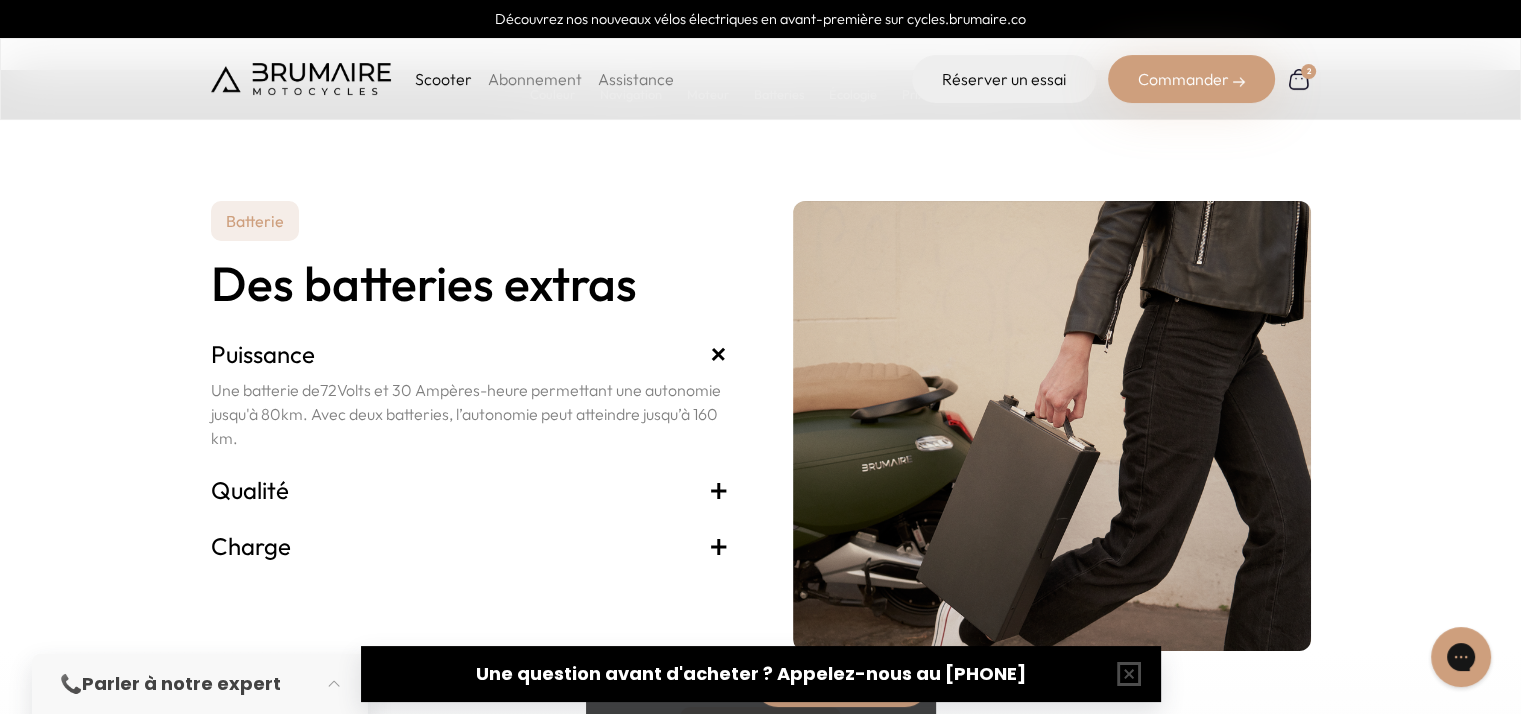 click on "Qualité  +" at bounding box center [470, 490] 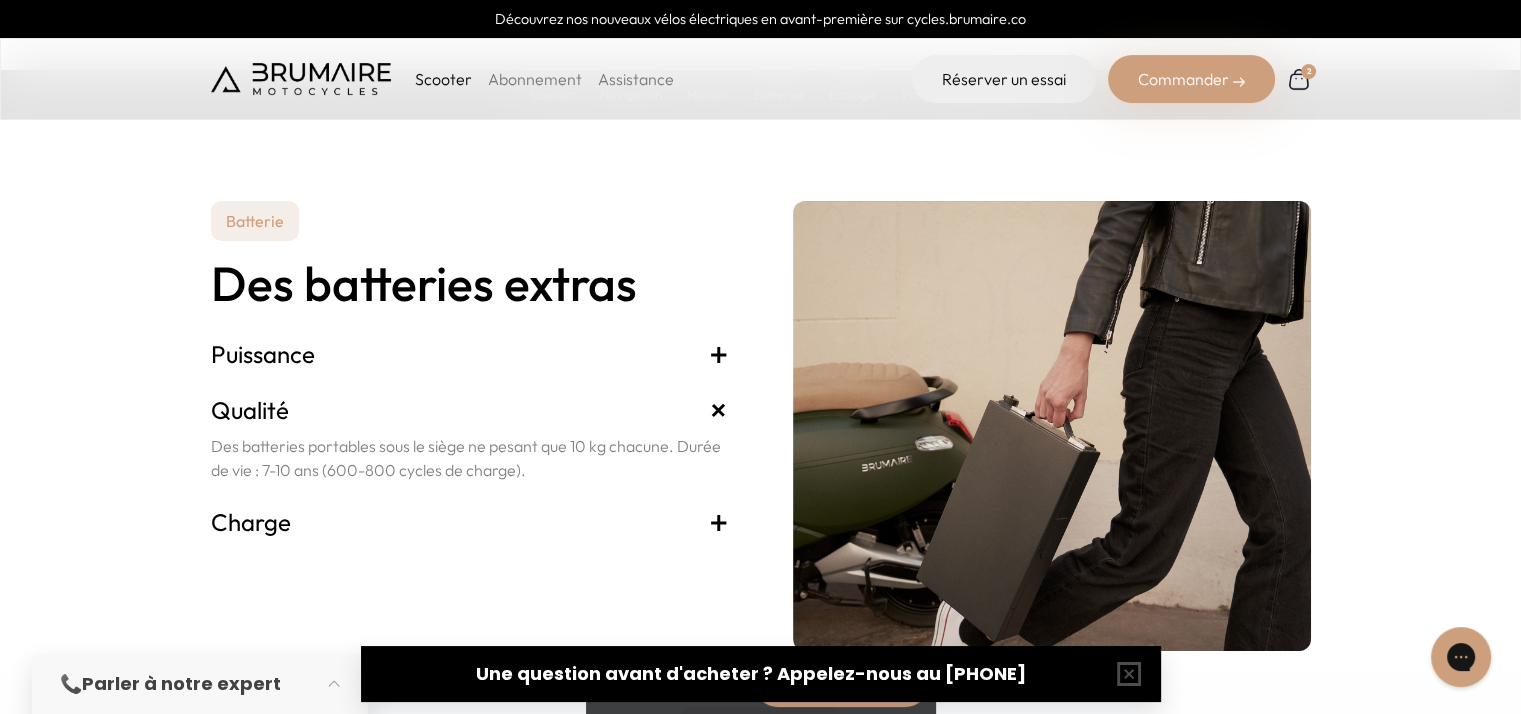 drag, startPoint x: 408, startPoint y: 524, endPoint x: 406, endPoint y: 514, distance: 10.198039 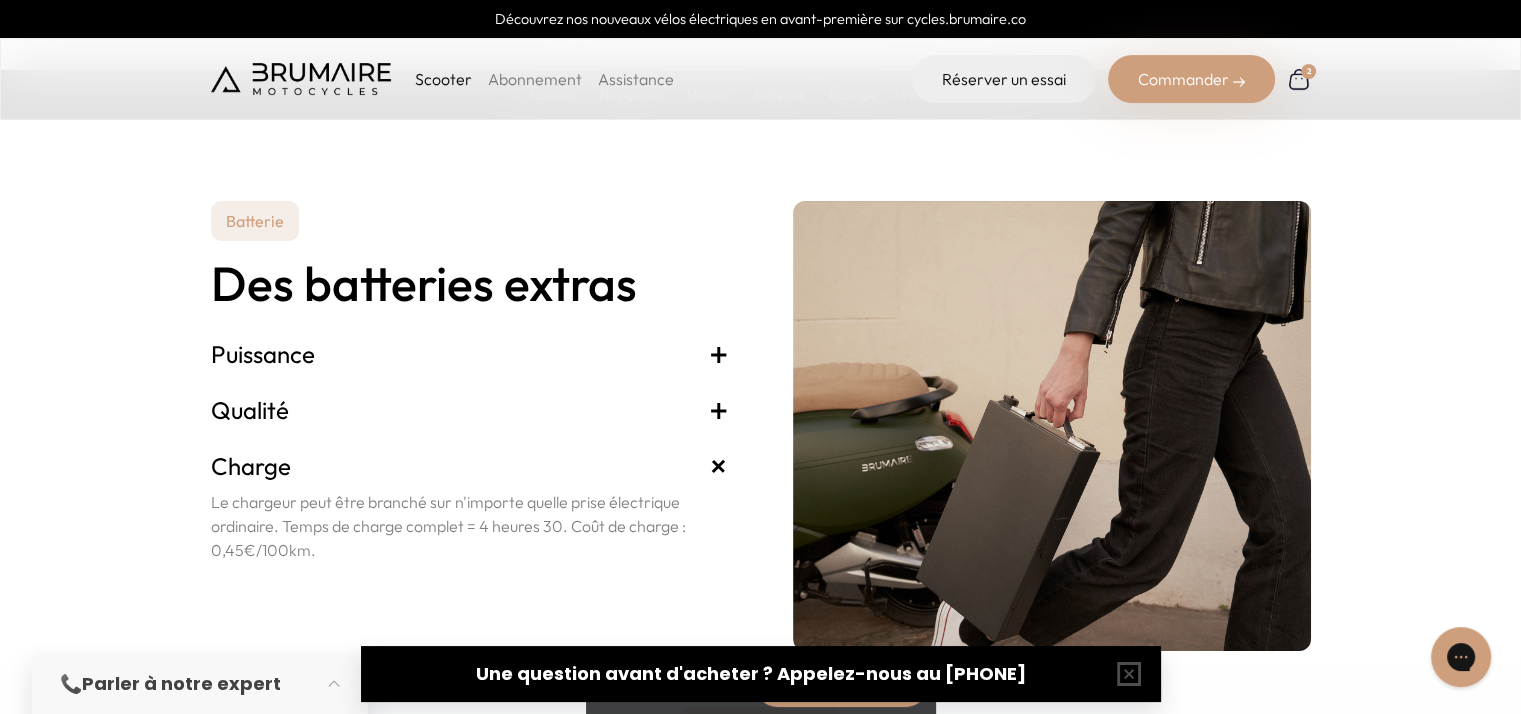 click on "Puissance  +" at bounding box center (470, 354) 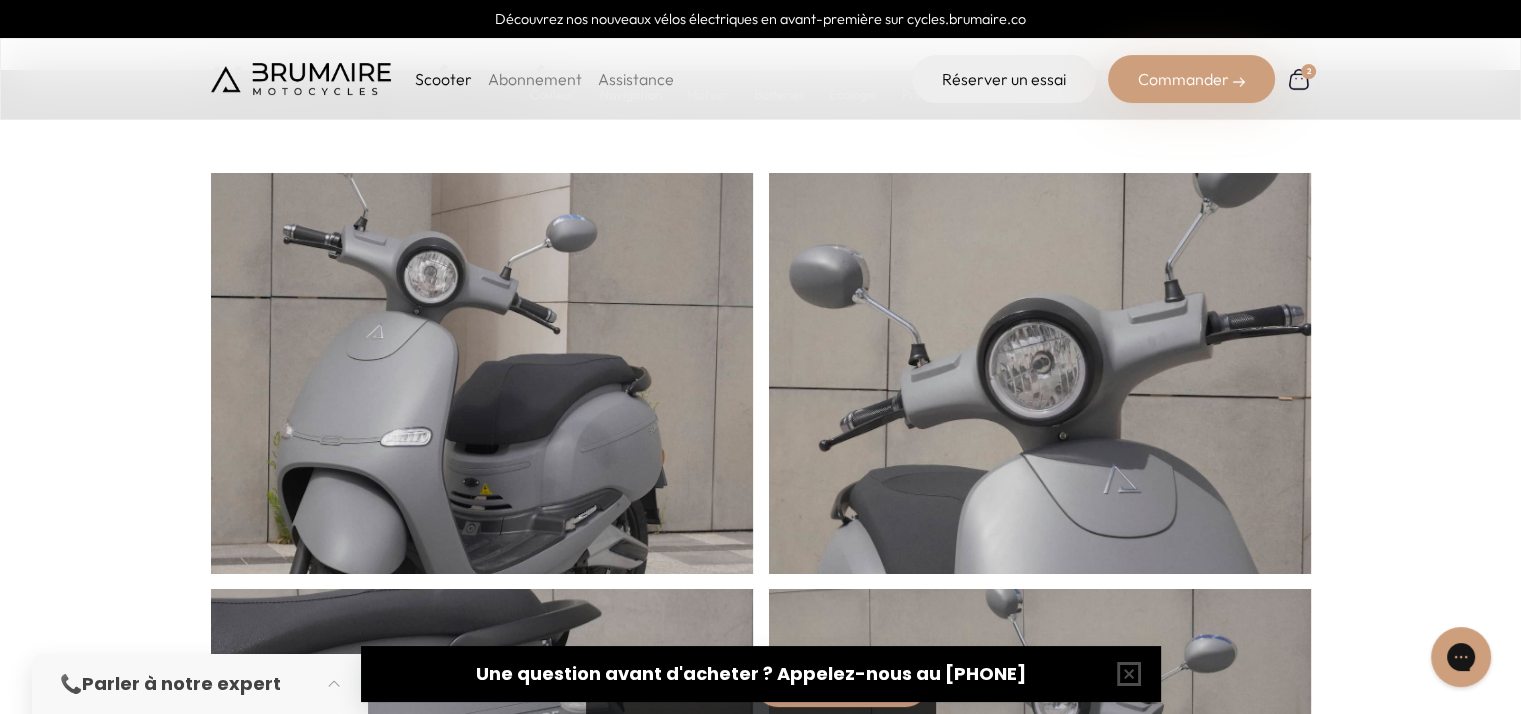 scroll, scrollTop: 500, scrollLeft: 0, axis: vertical 